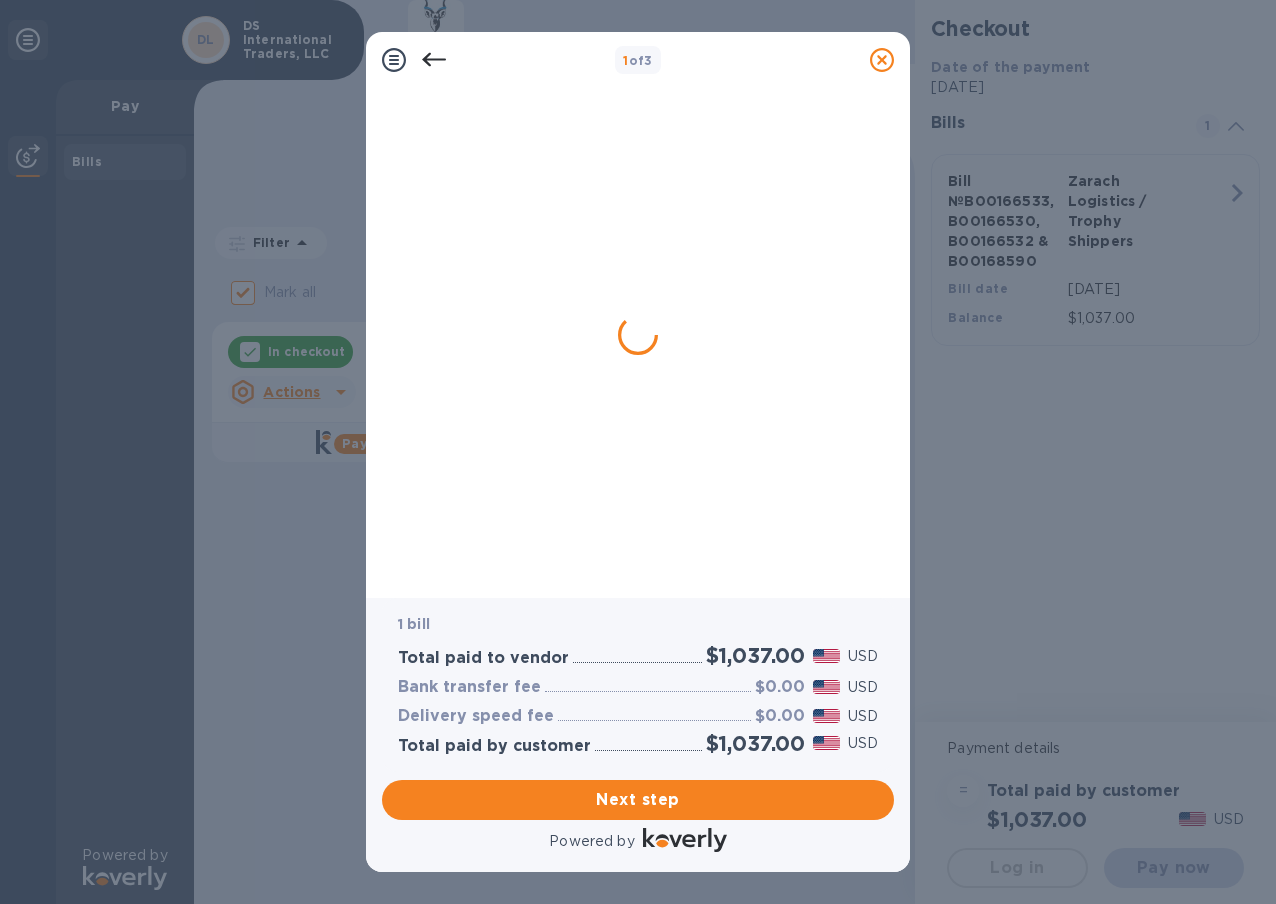 scroll, scrollTop: 0, scrollLeft: 0, axis: both 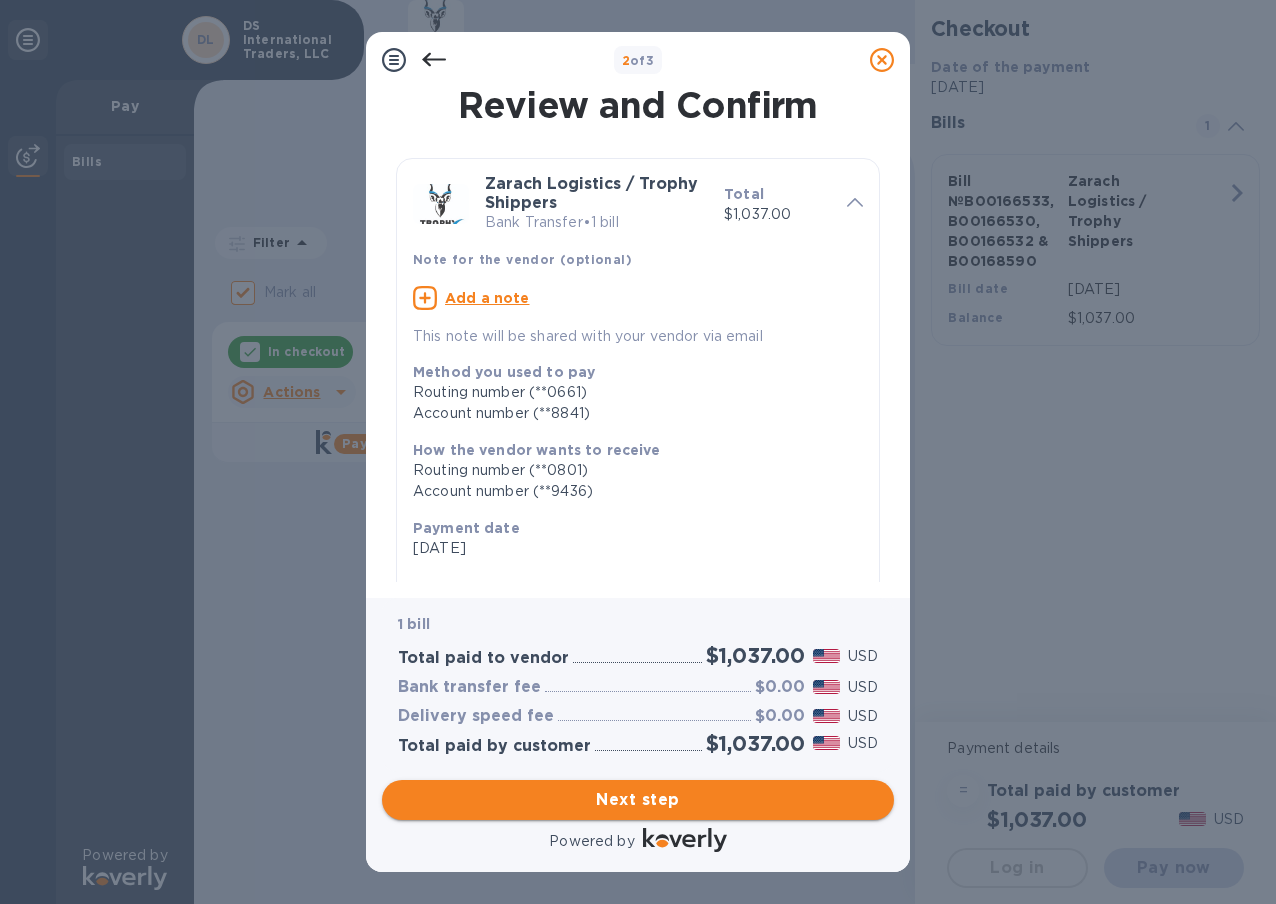 click on "Next step" at bounding box center (638, 800) 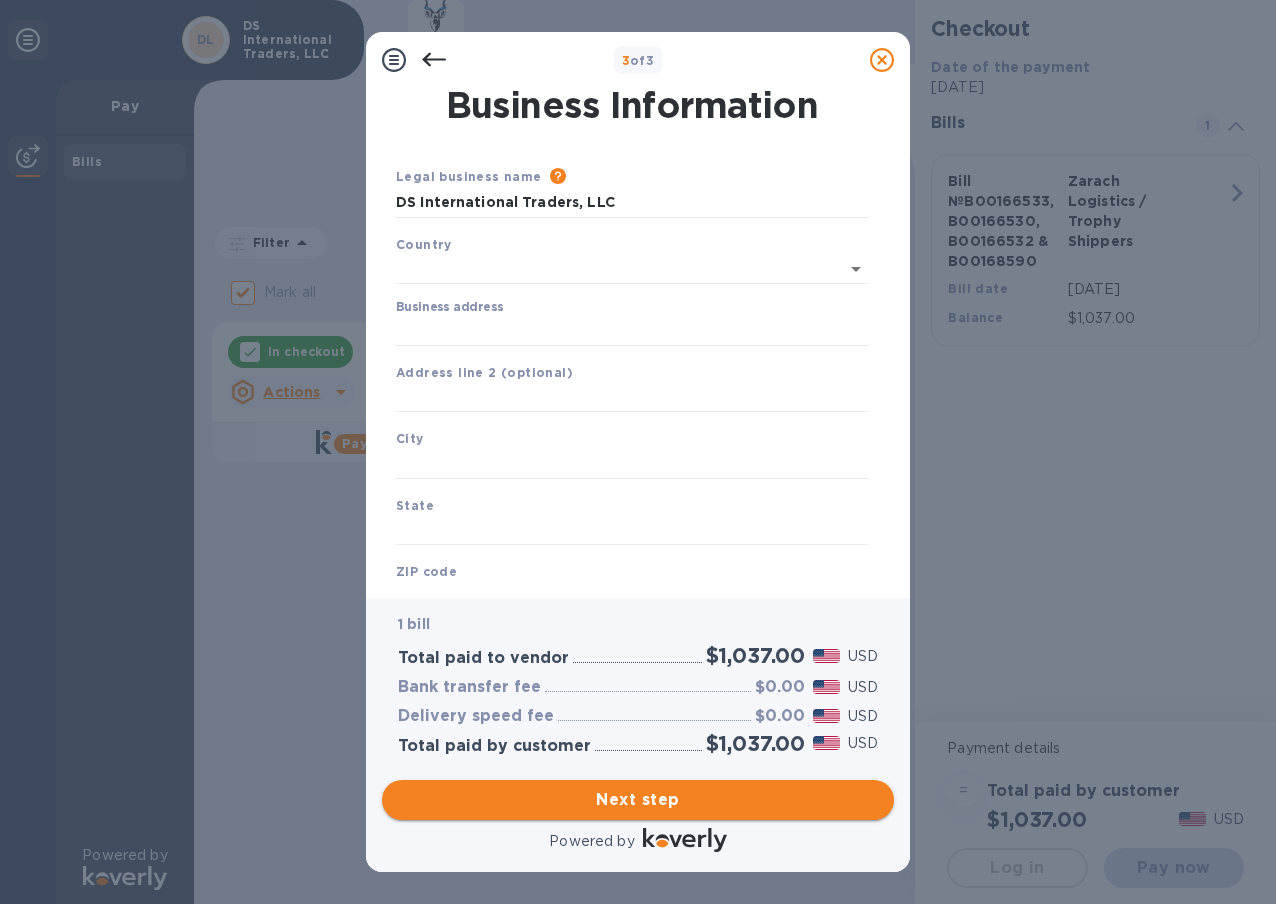 type on "United States" 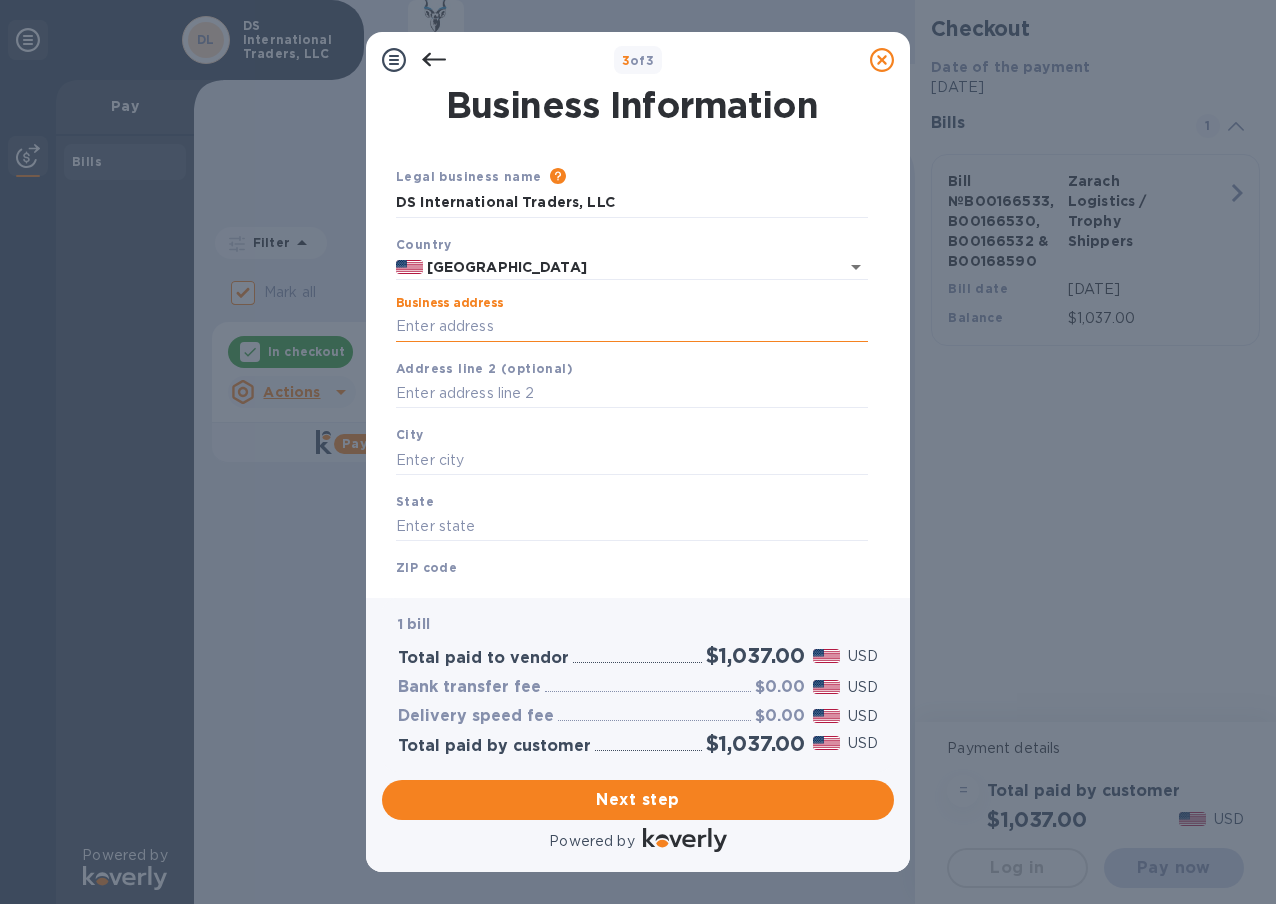 click on "Business address" at bounding box center (632, 327) 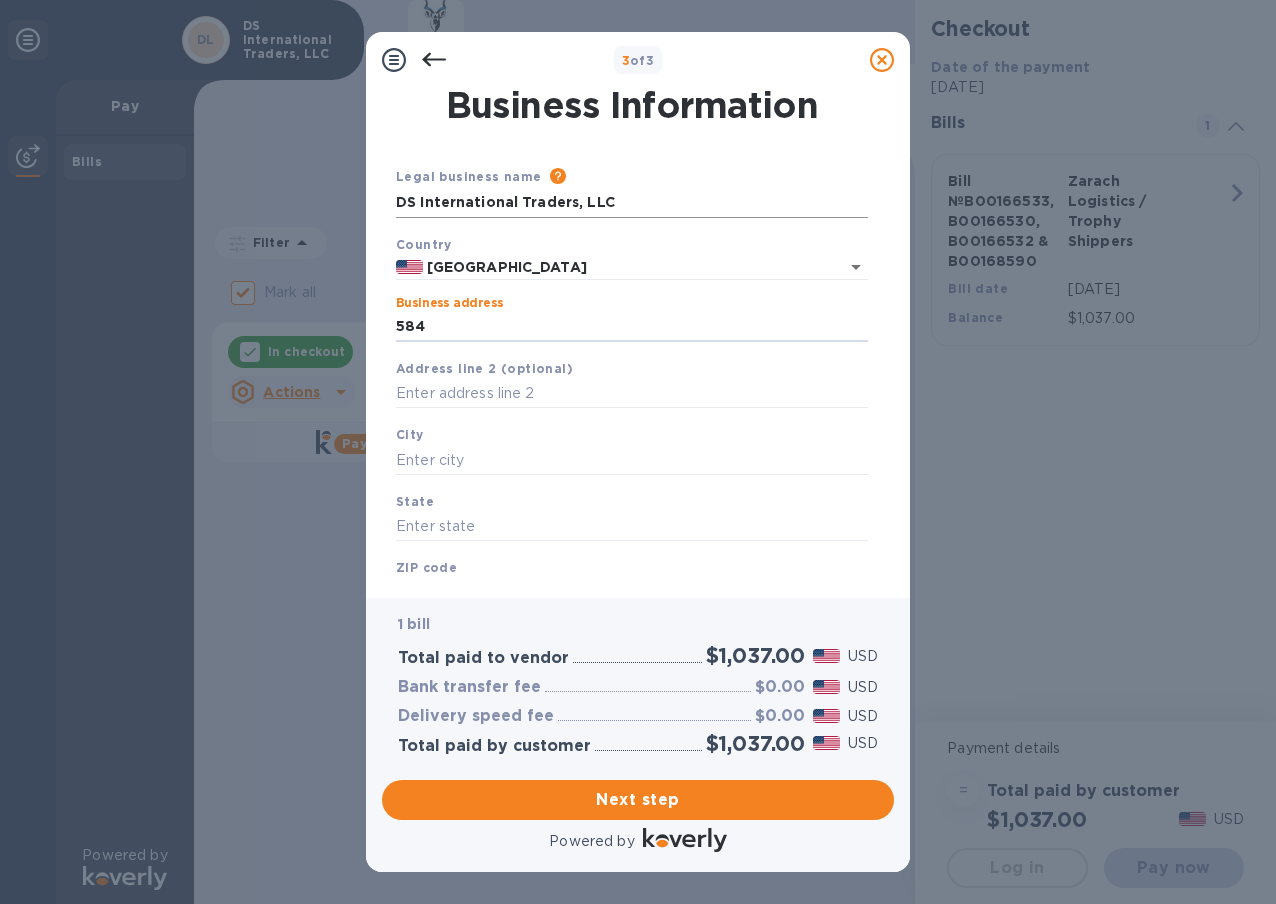type on "5849" 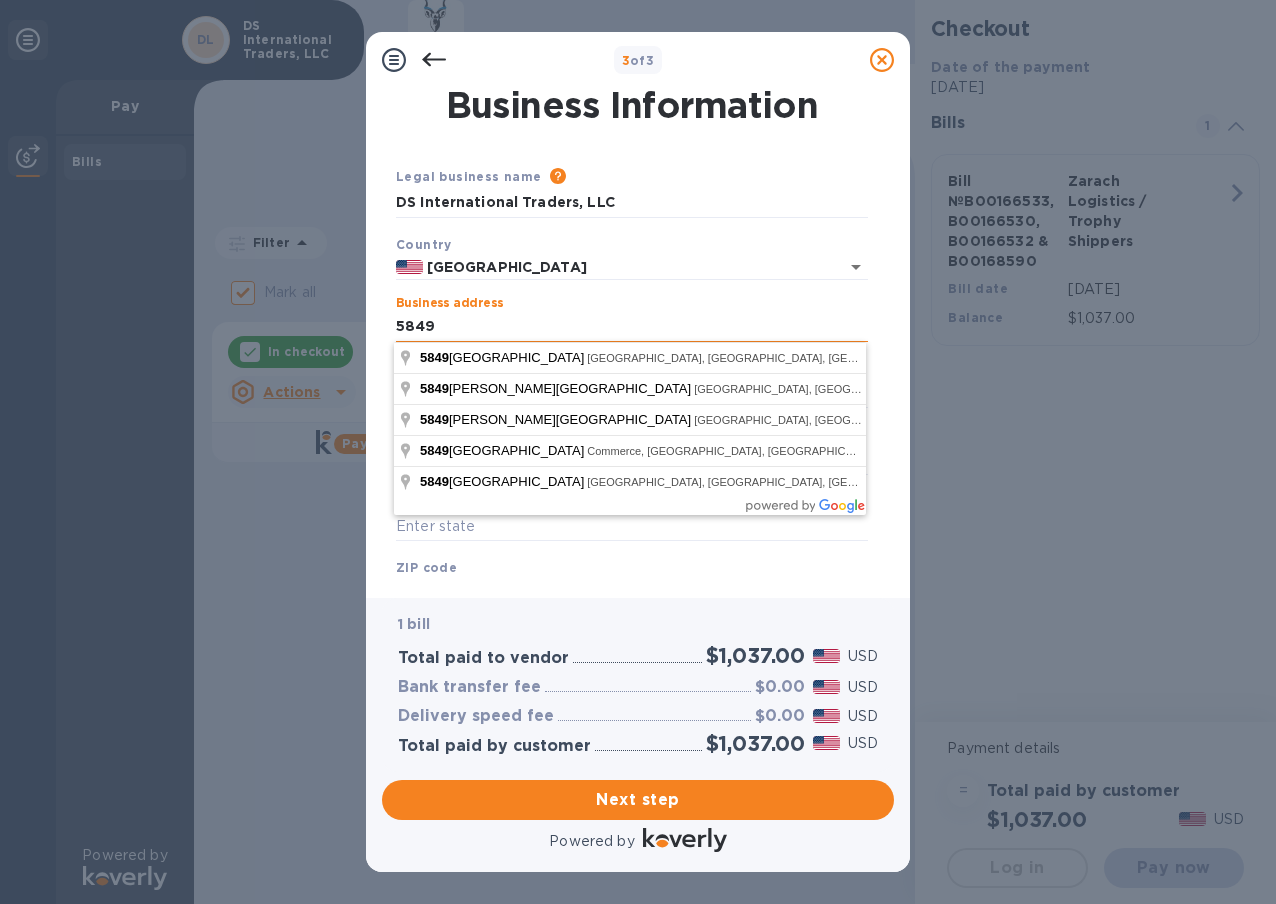 type on "US" 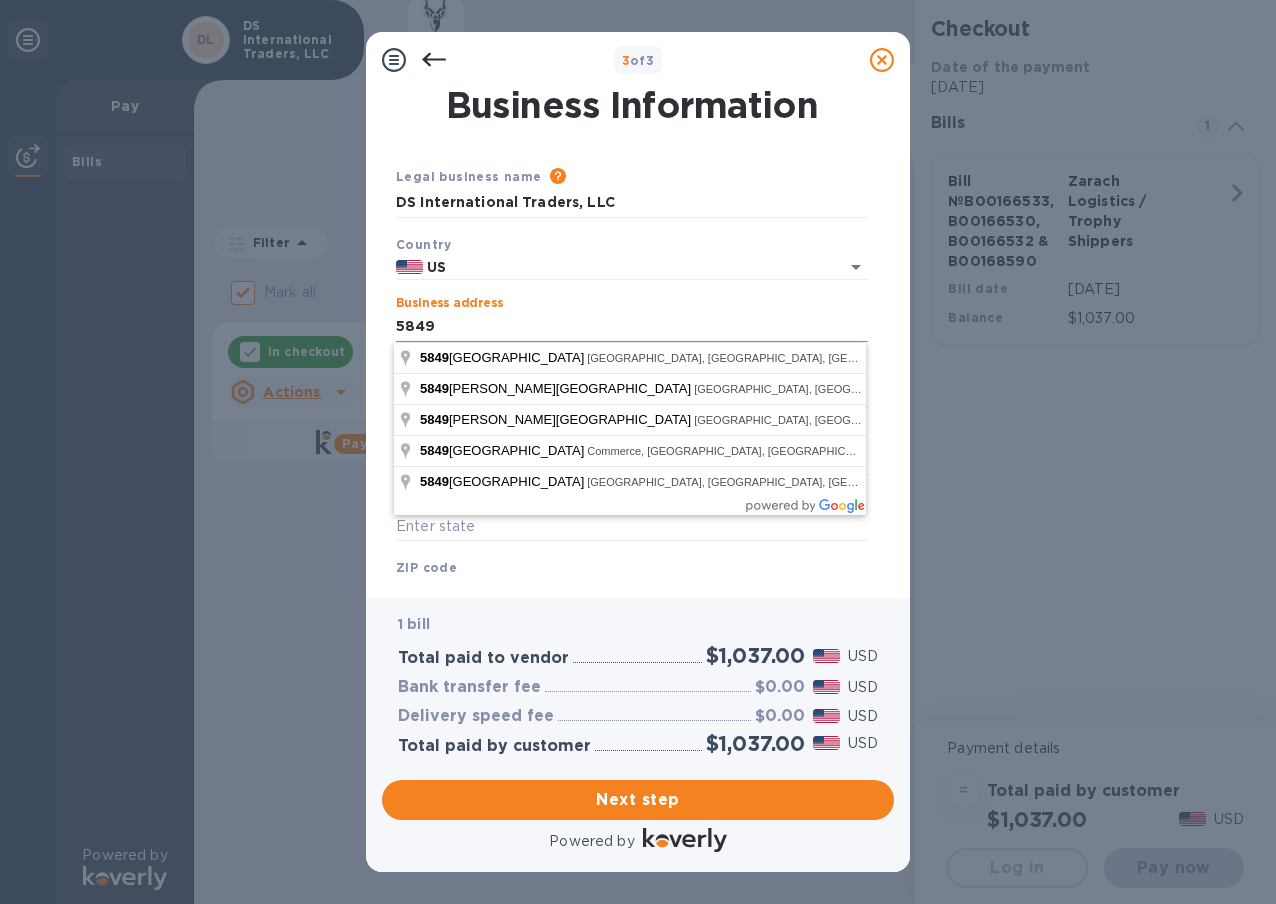 type on "Commerce" 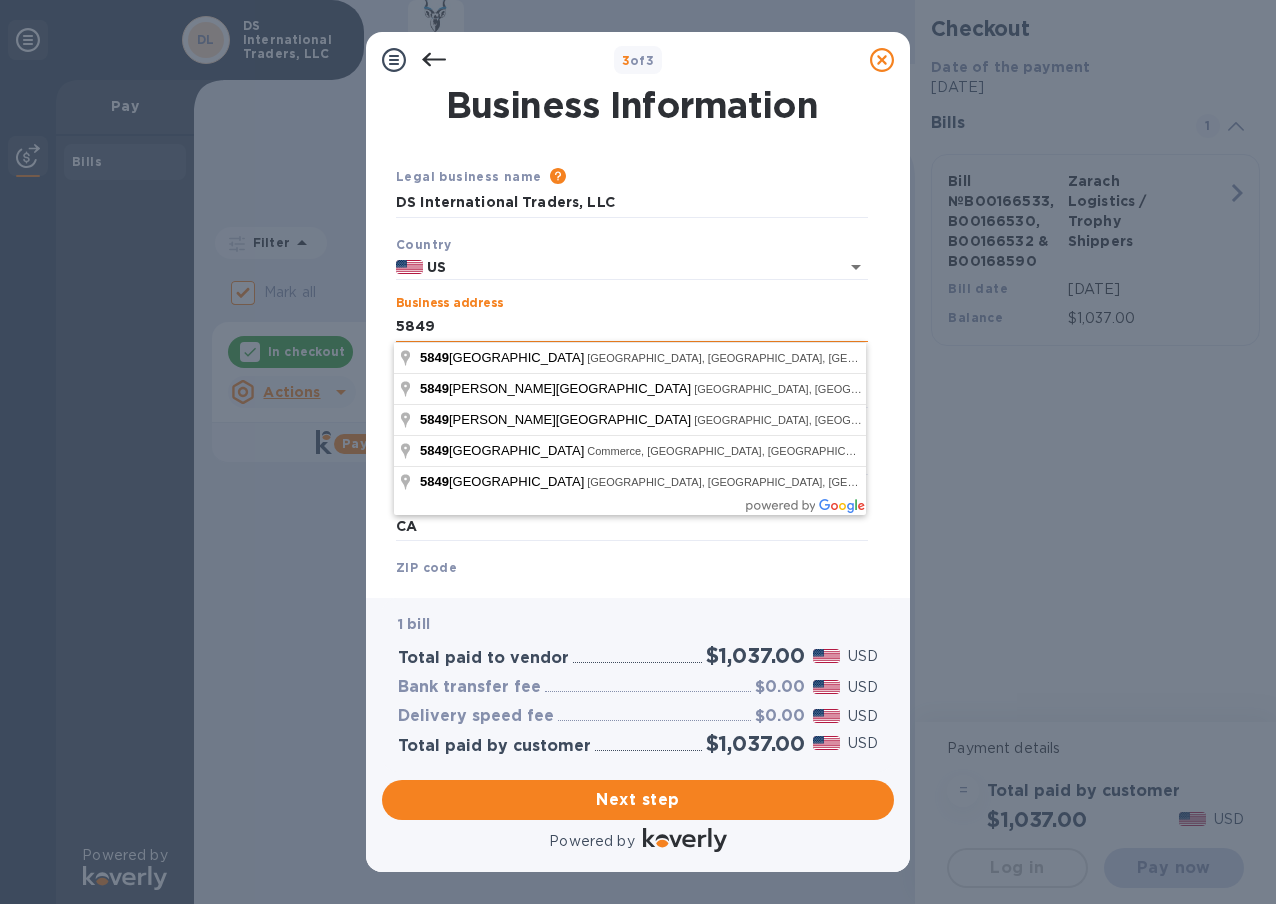 type on "90040" 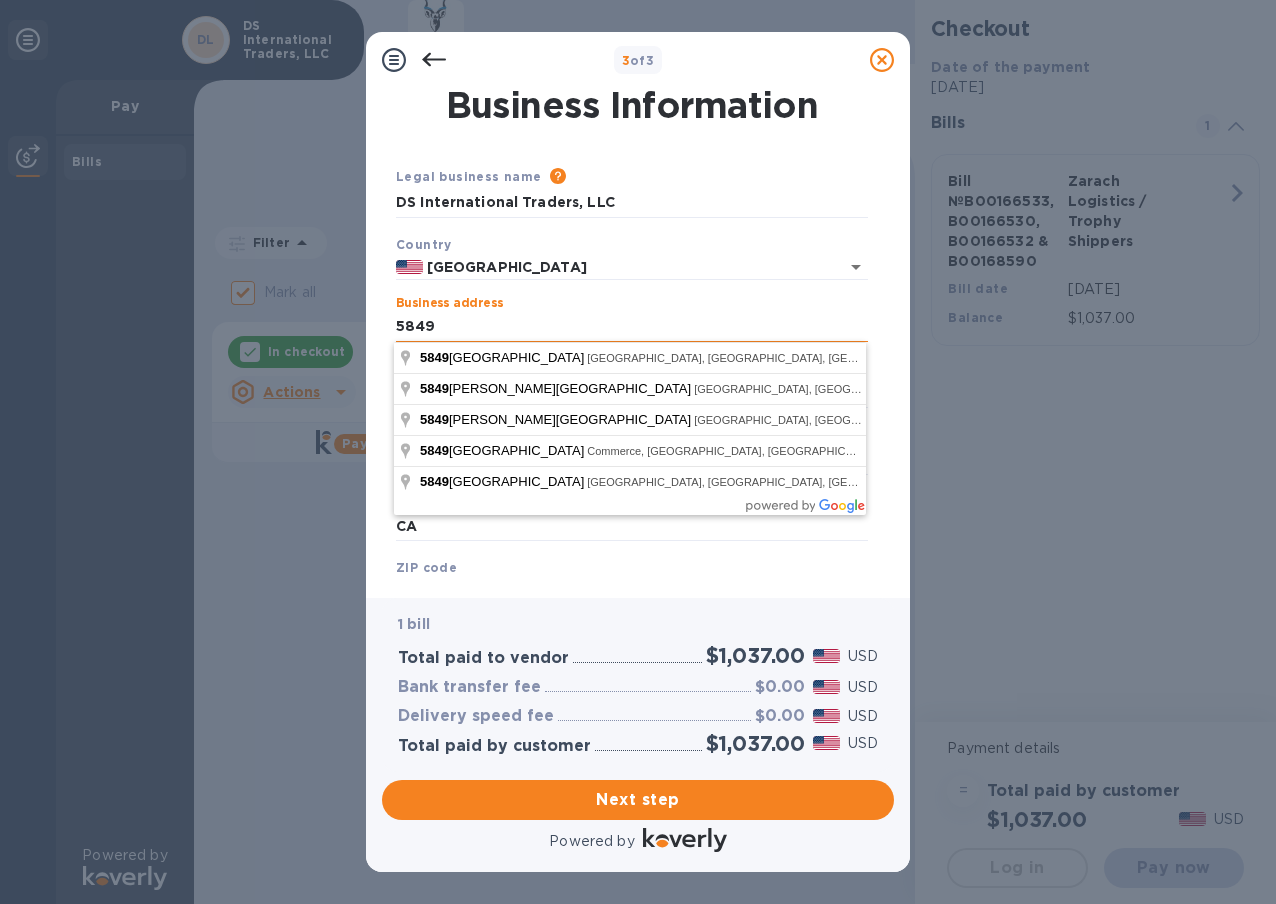 type on "US" 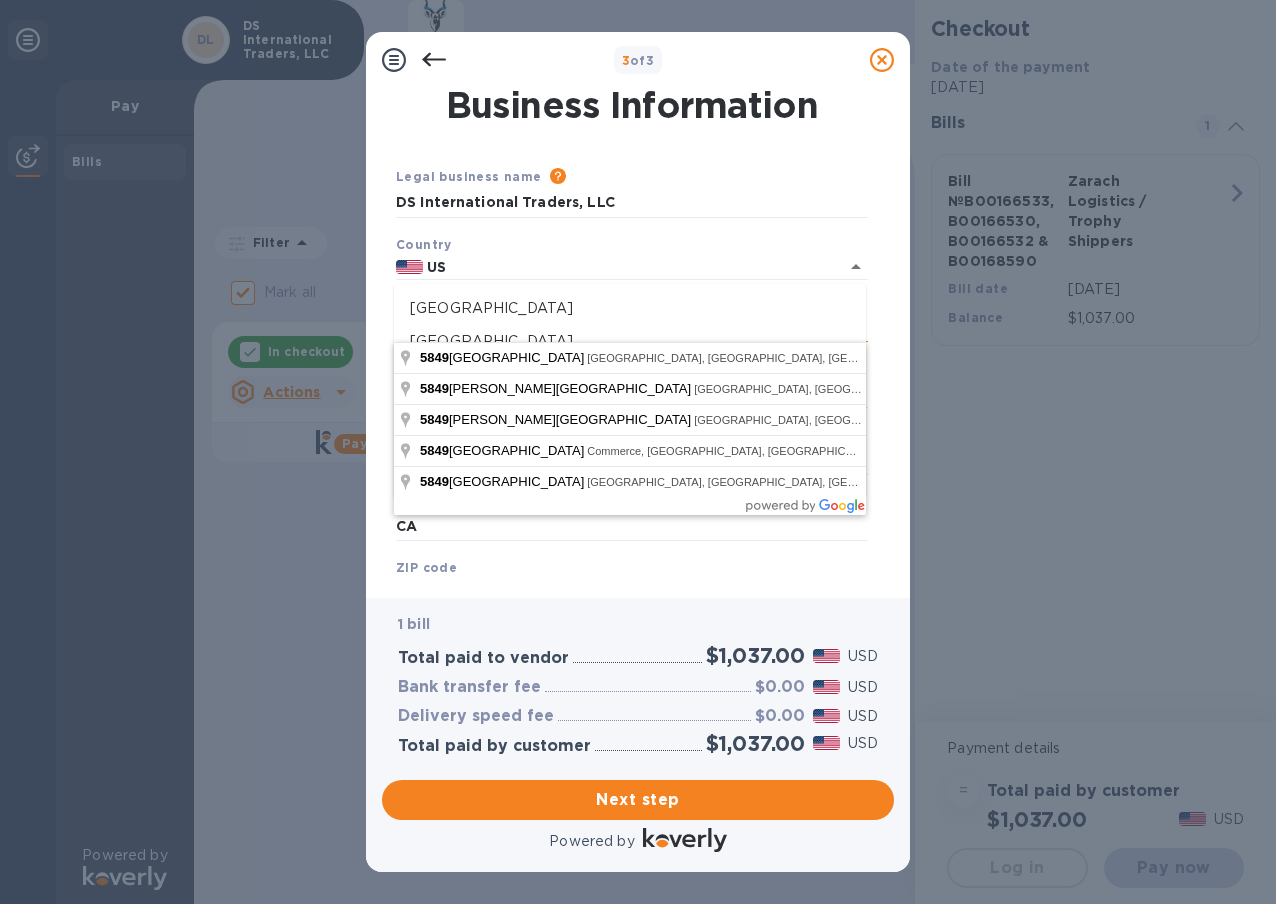 type on "5849 Smithway Street" 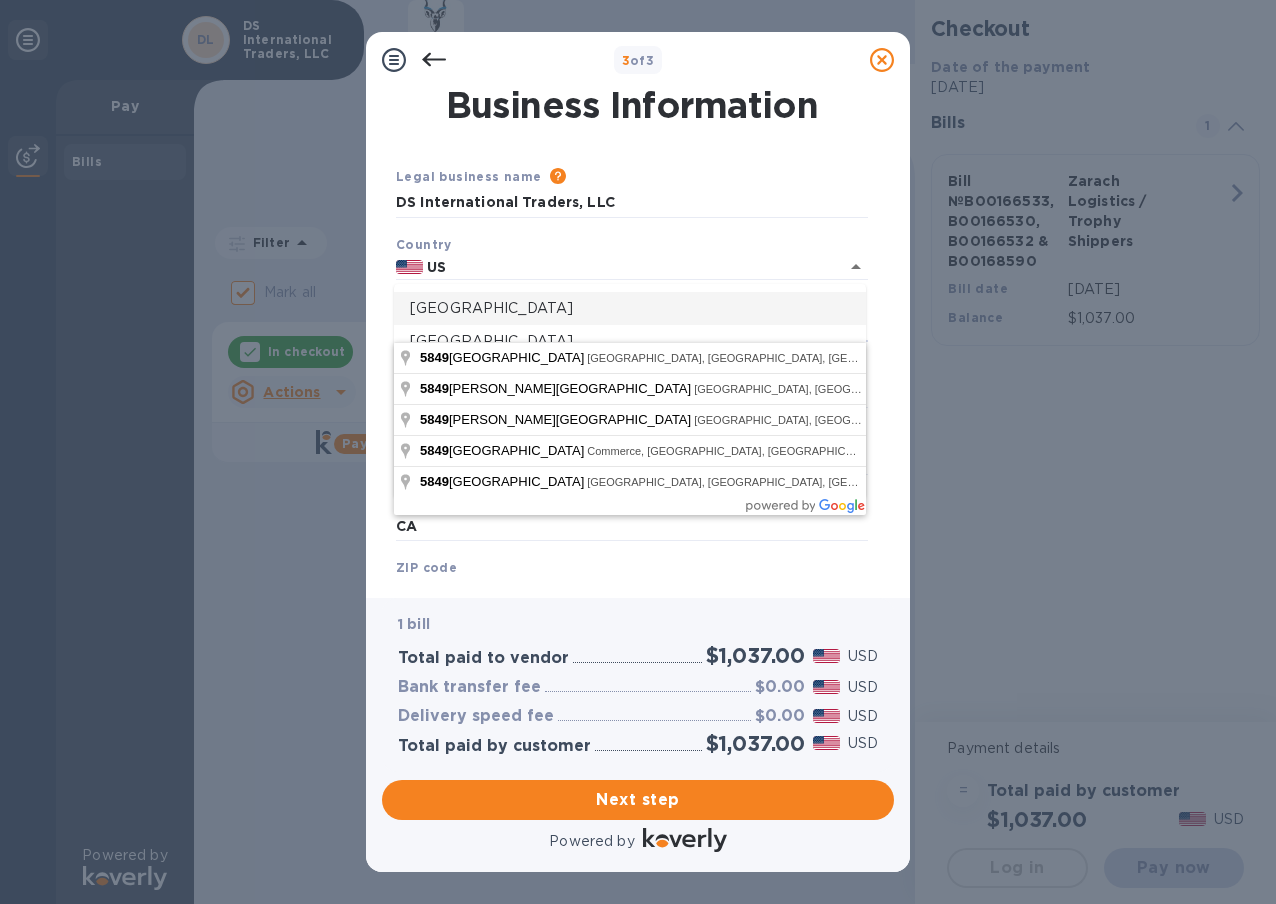 click on "Legal business name Please provide the legal name that appears on your SS-4 form issued by the IRS when the company was formed. DS International Traders, LLC Country US Business address 5849 Smithway Street Address line 2 (optional) City Commerce State CA ZIP code 90040 Save" at bounding box center (632, 379) 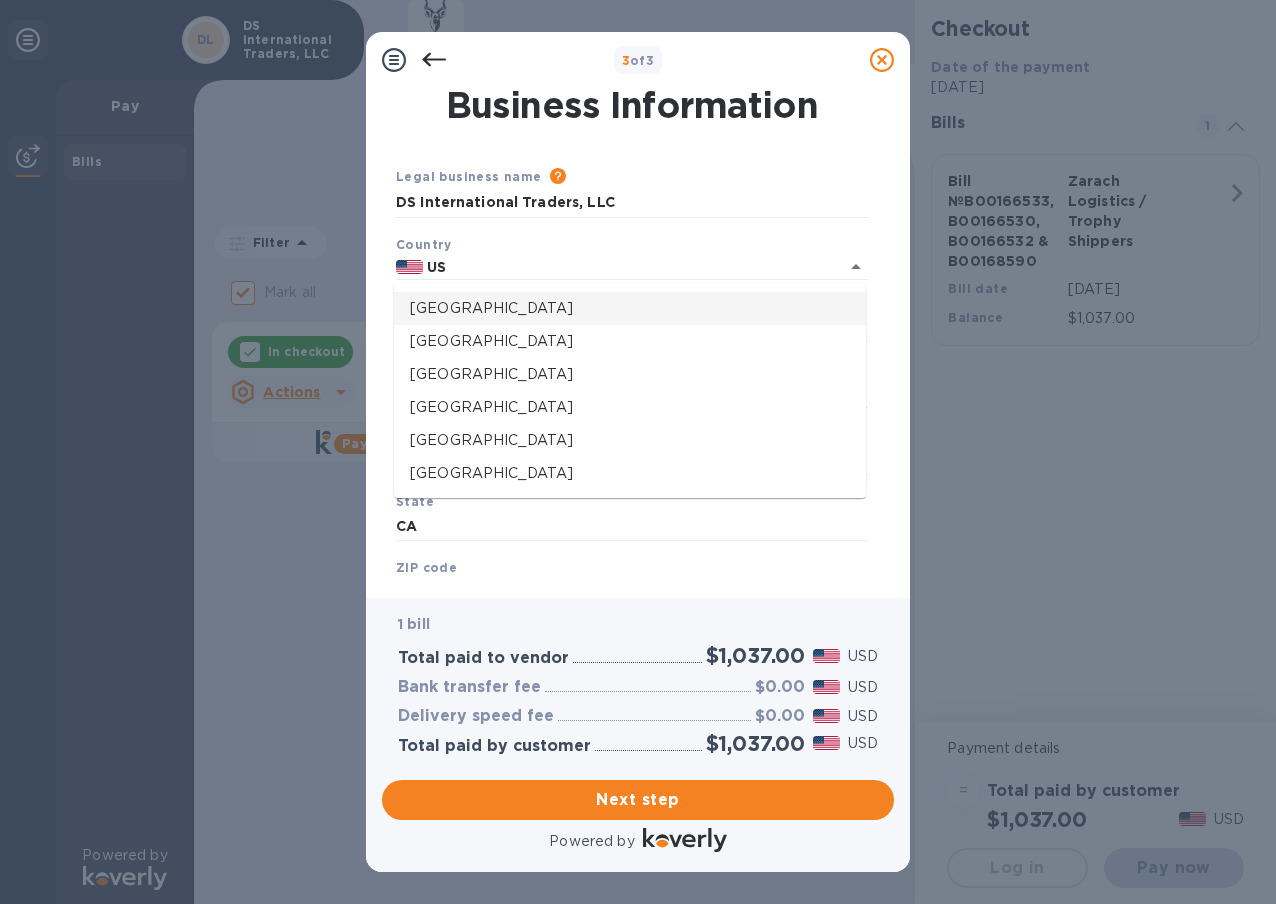 click on "Legal business name Please provide the legal name that appears on your SS-4 form issued by the IRS when the company was formed. DS International Traders, LLC Country US Business address 5849 Smithway Street Address line 2 (optional) City Commerce State CA ZIP code 90040 Save" at bounding box center (632, 379) 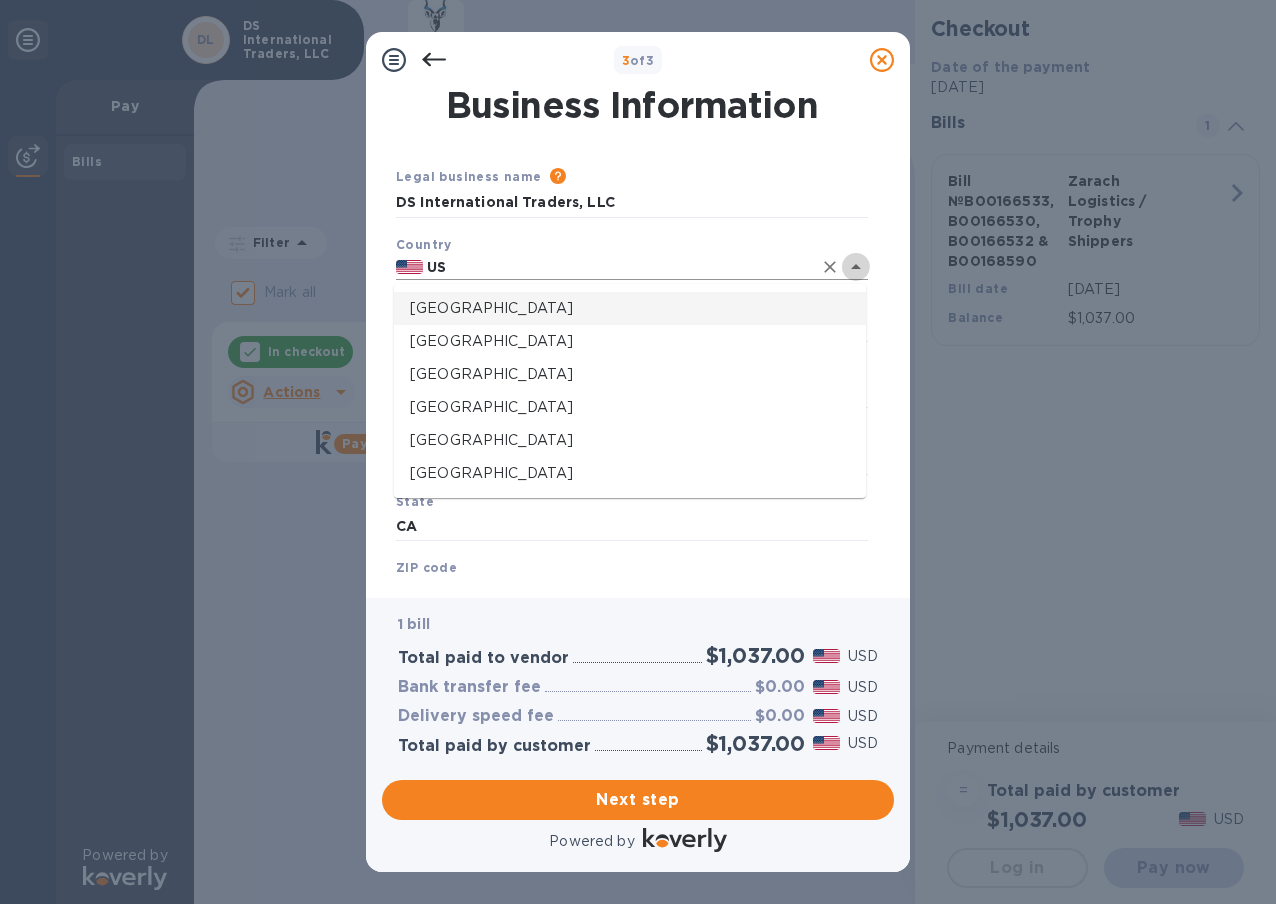 click 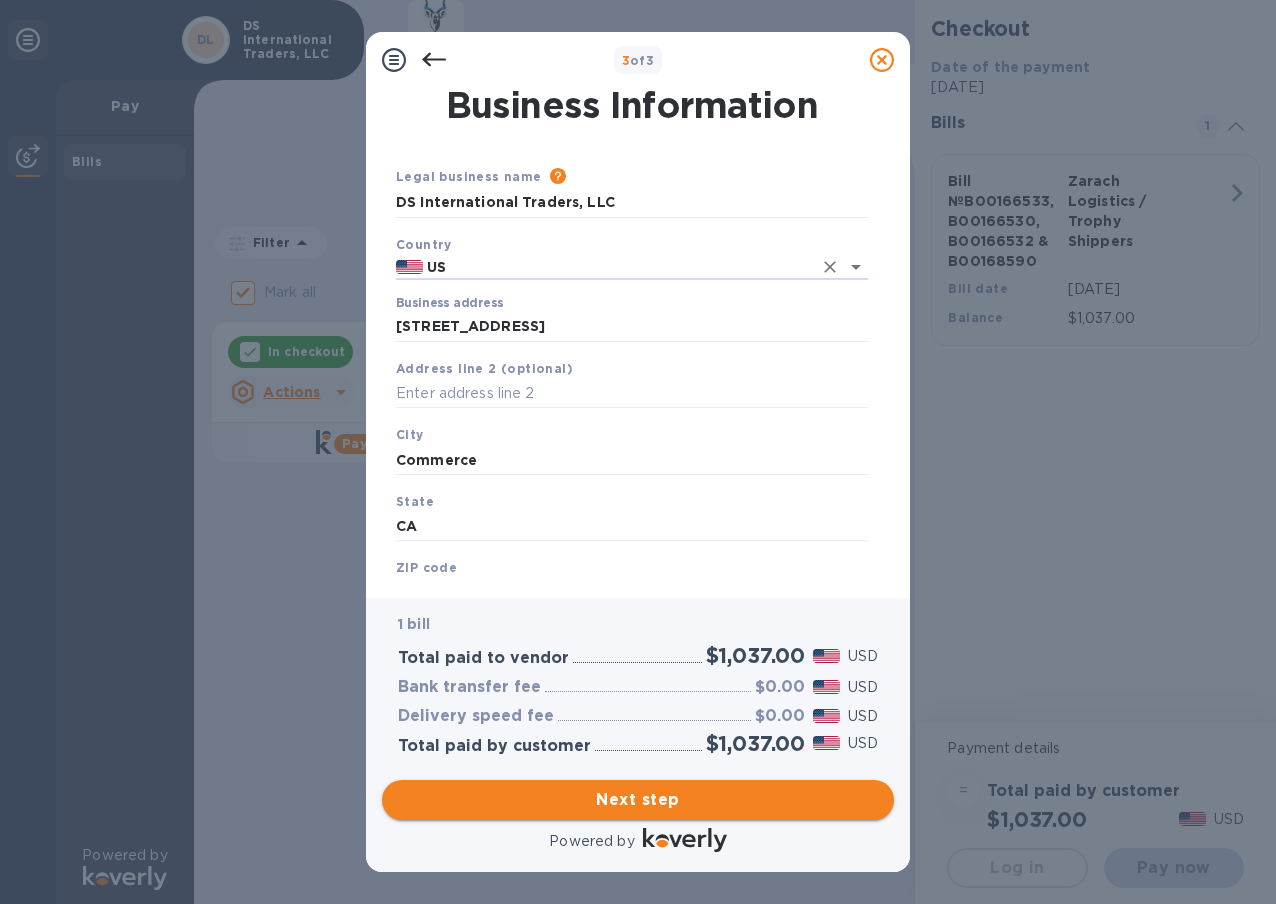 type on "United States" 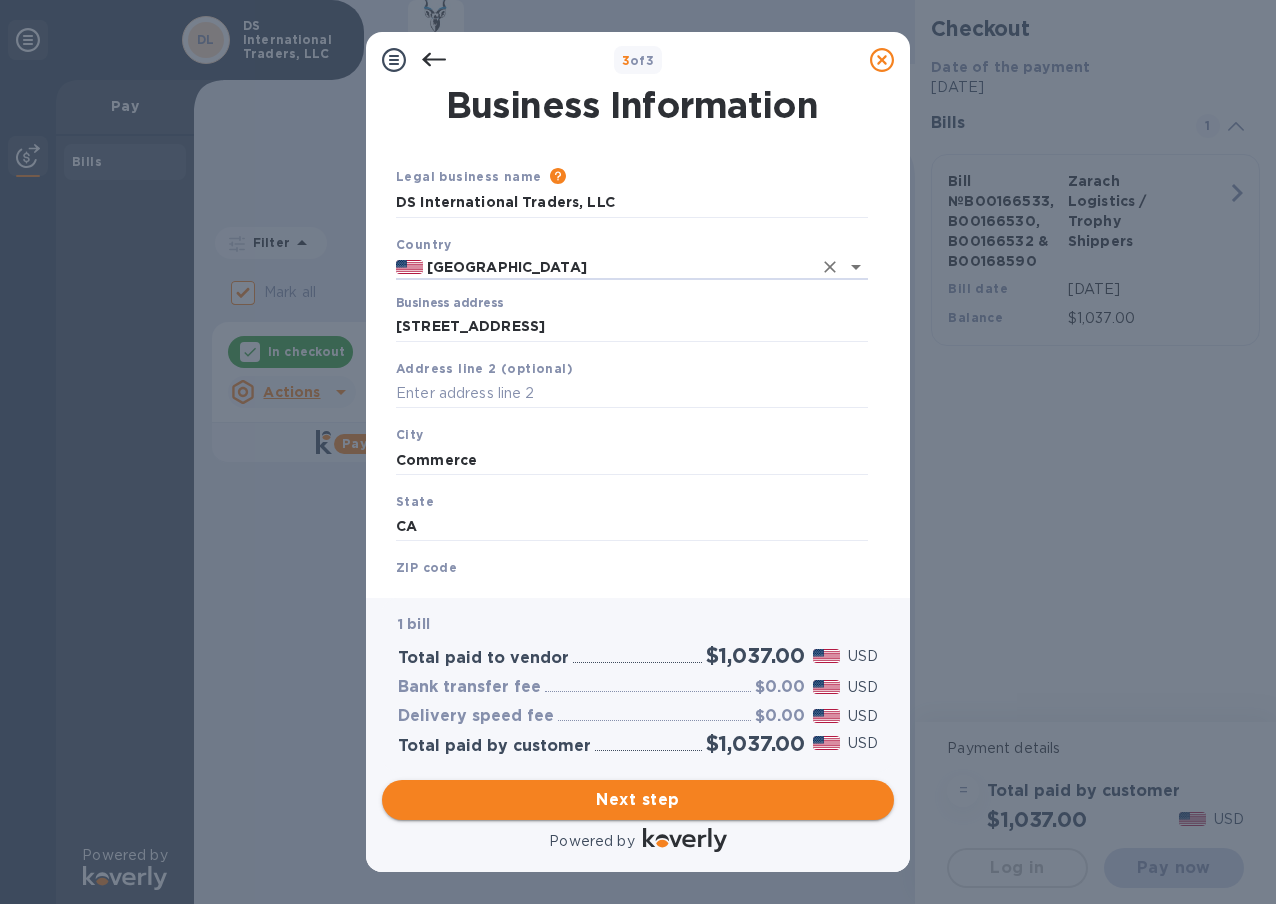 click on "Next step" at bounding box center (638, 800) 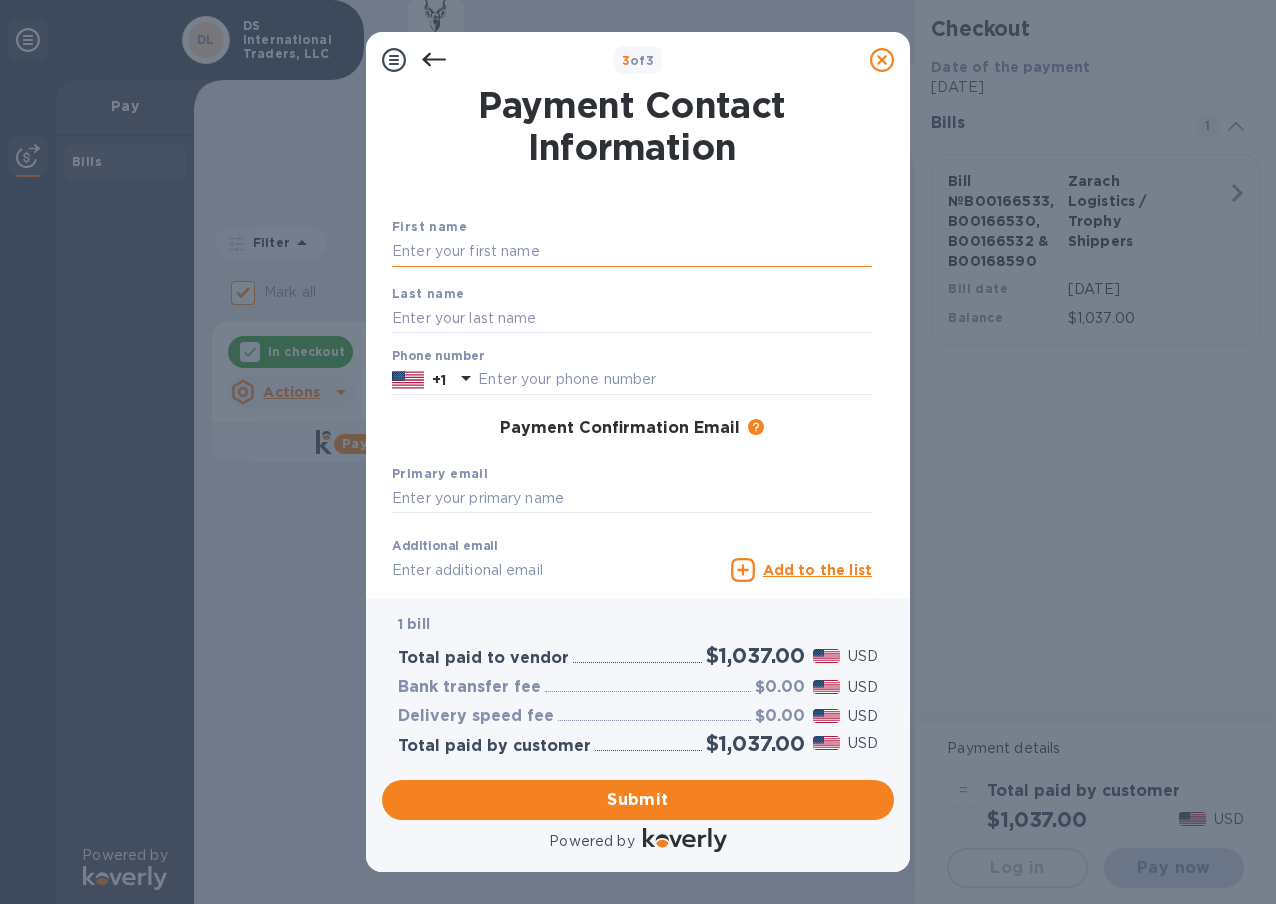 click at bounding box center (632, 252) 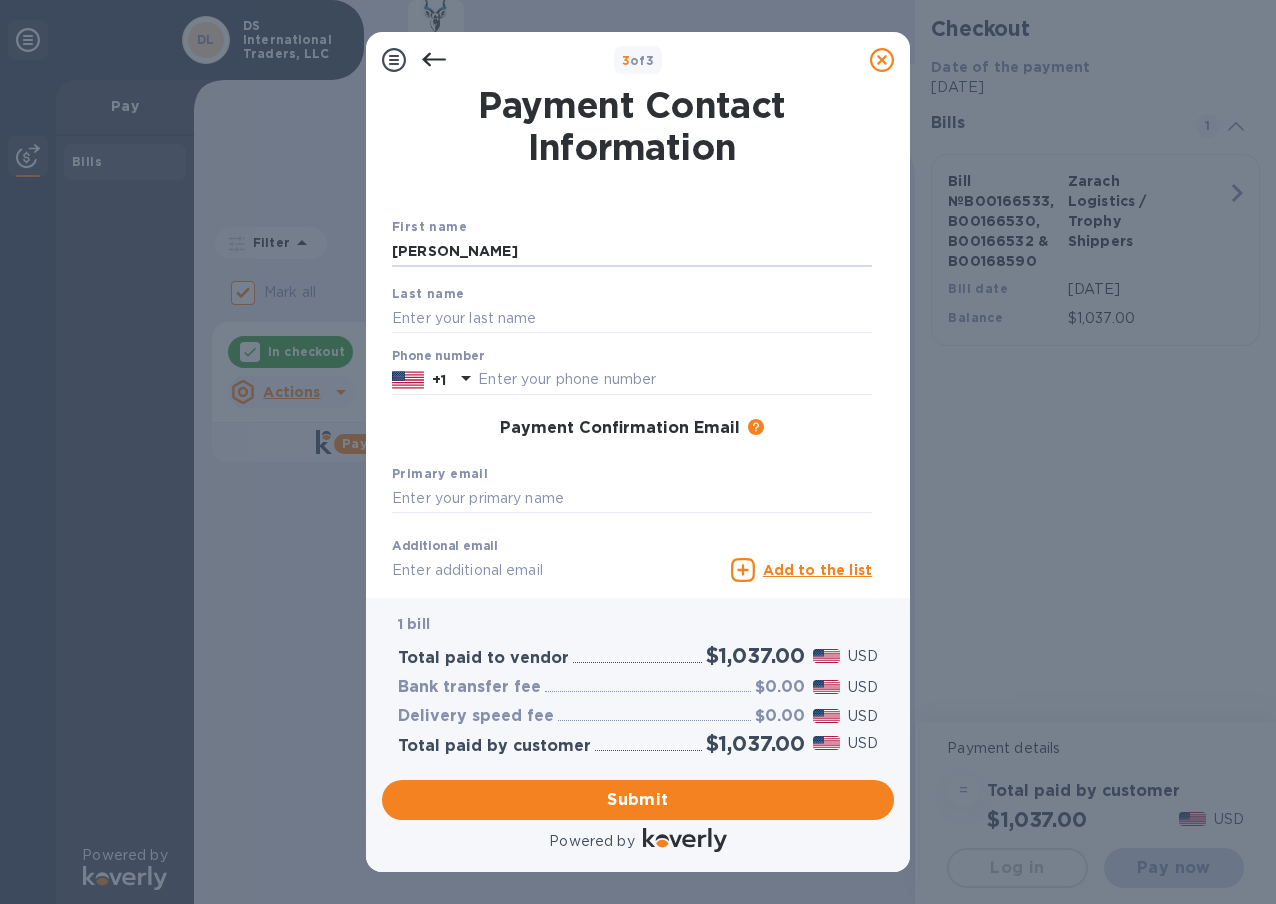 type on "Wendy" 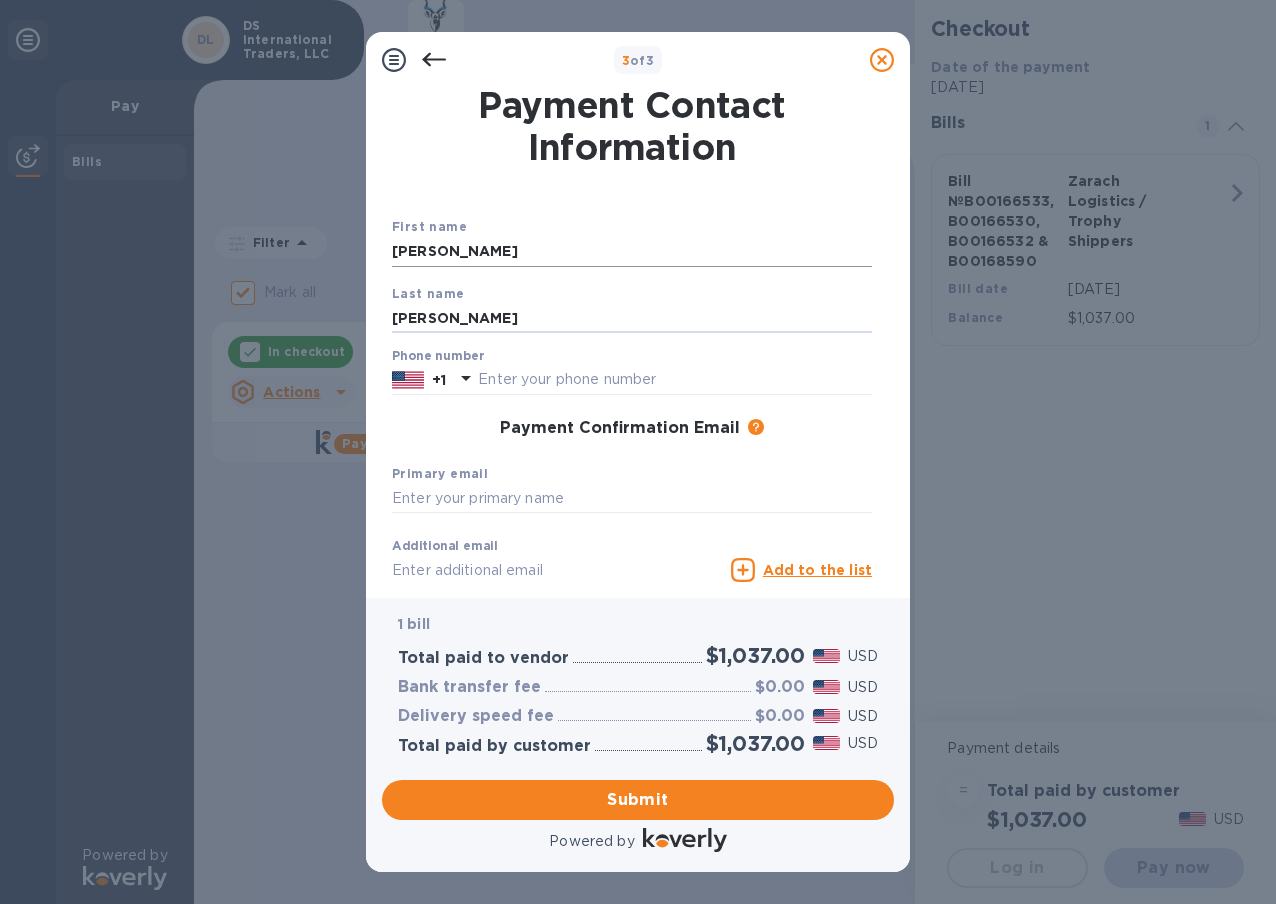 type on "Paredes" 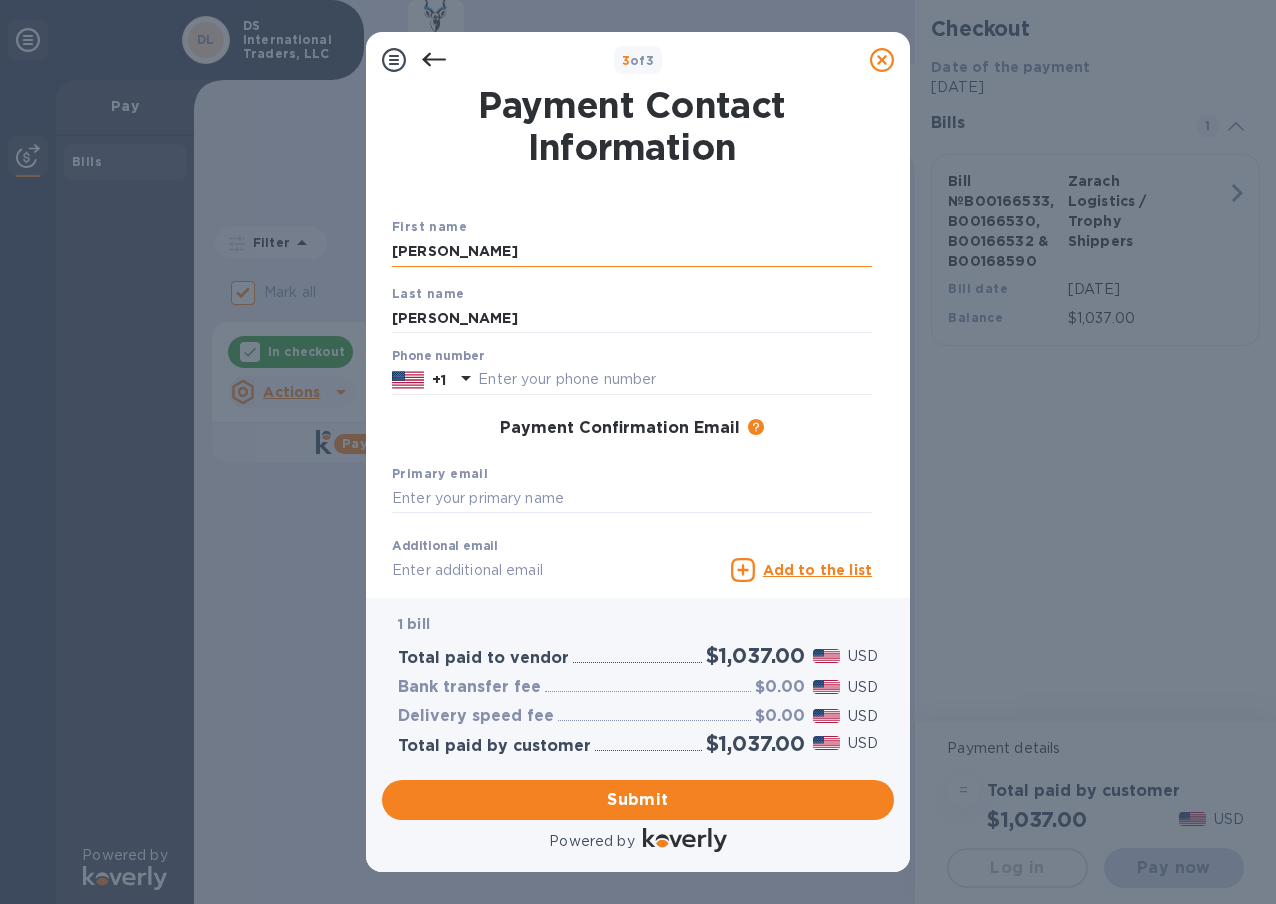 drag, startPoint x: 469, startPoint y: 250, endPoint x: 131, endPoint y: 268, distance: 338.47894 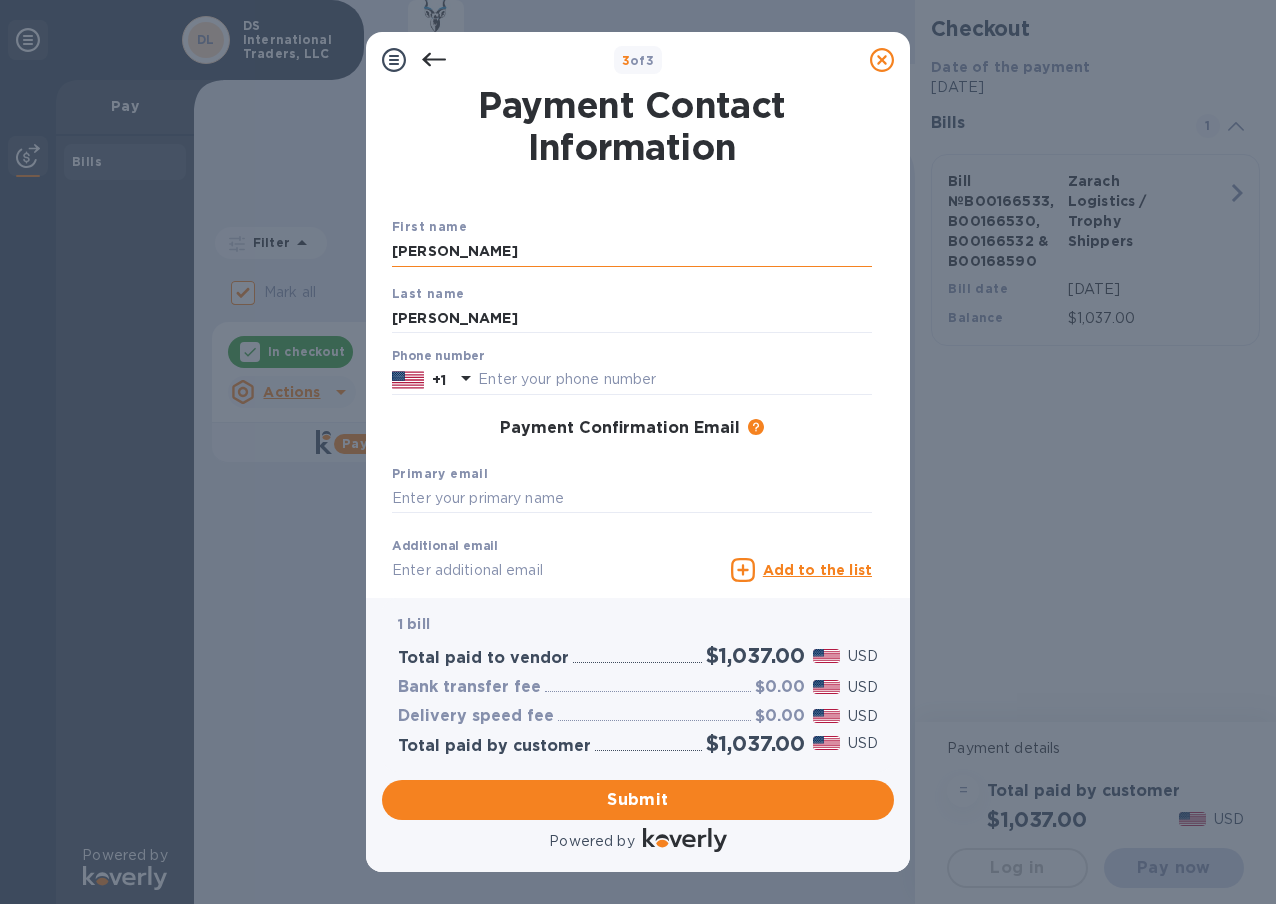 click on "Wendy" at bounding box center [632, 252] 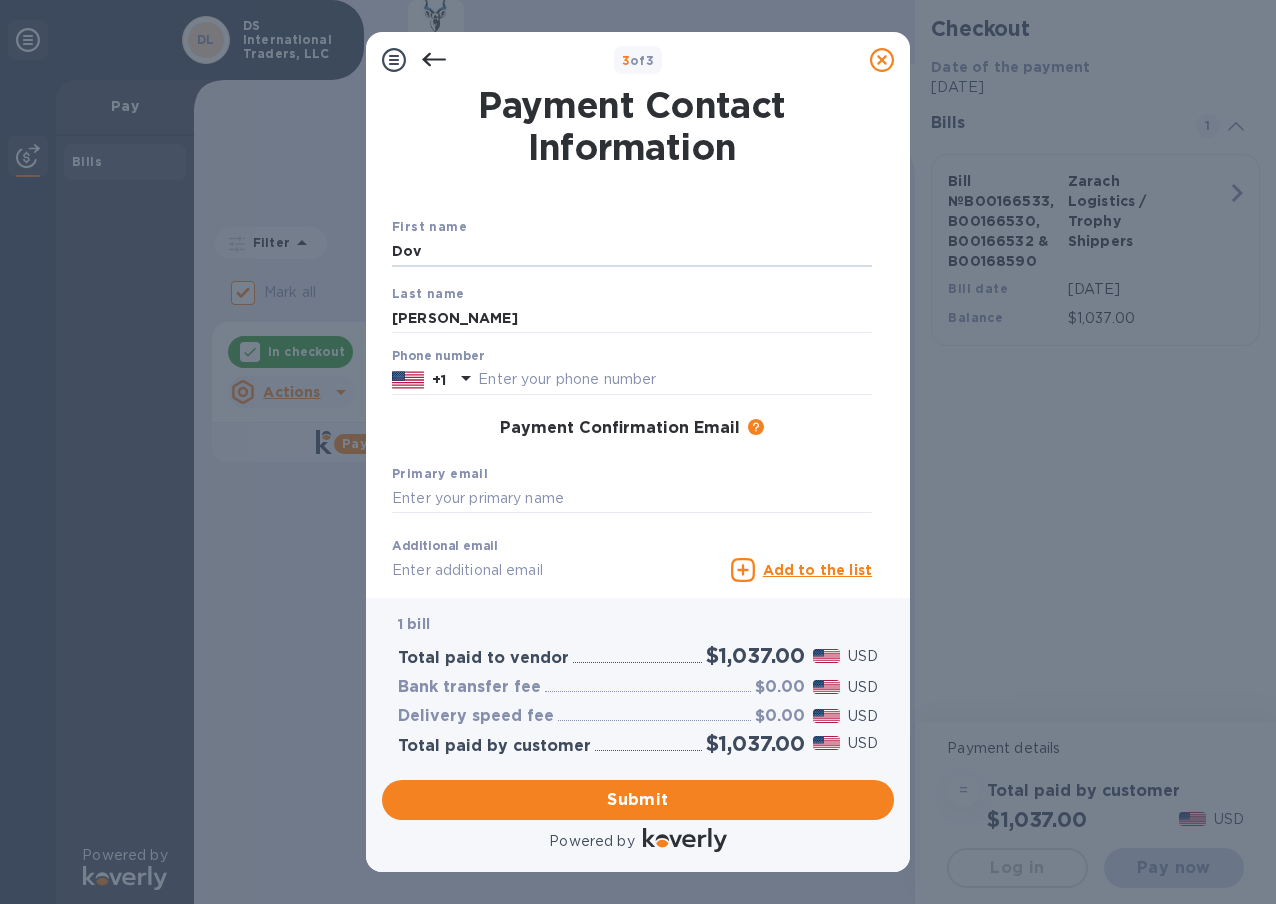type on "Dov" 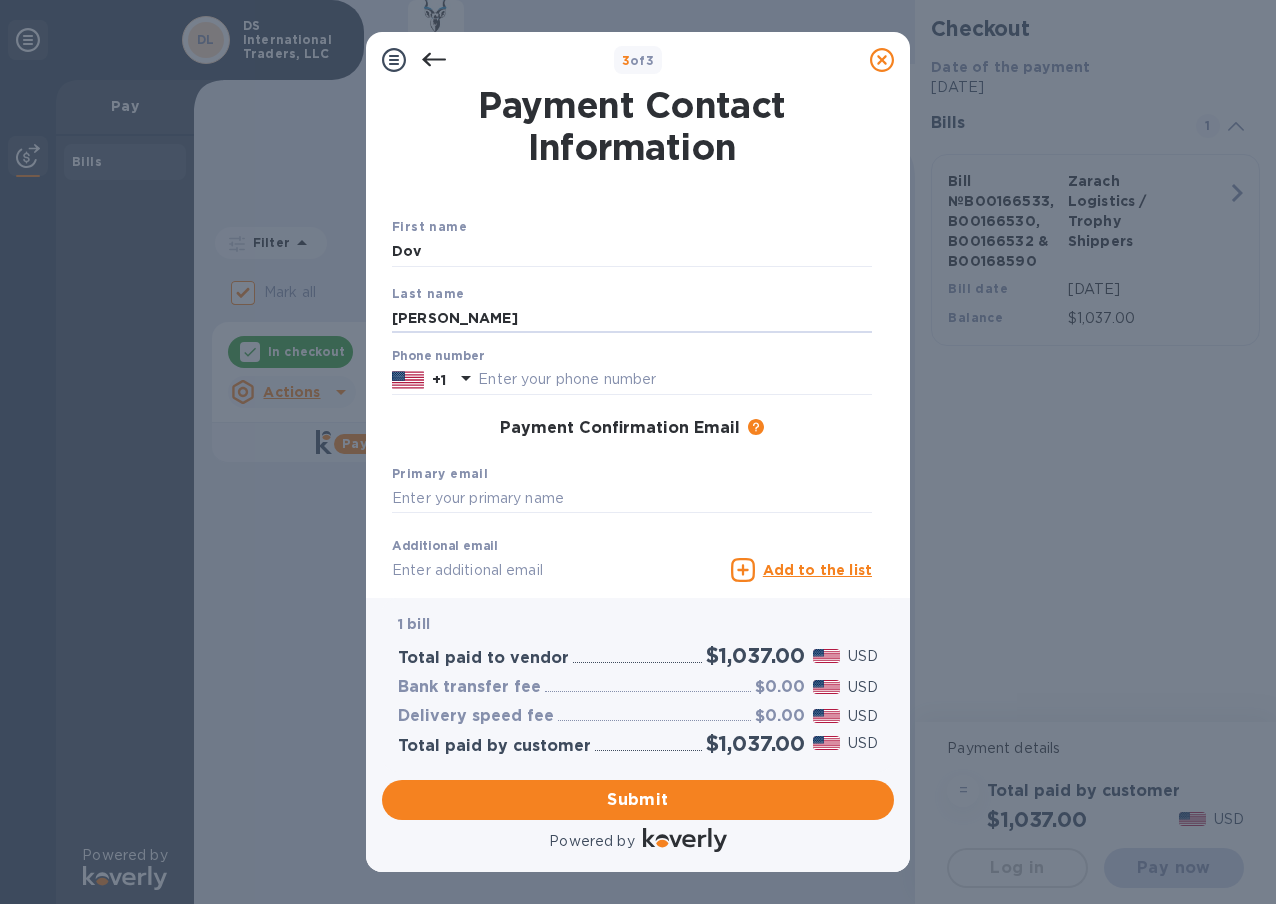 type on "Osina" 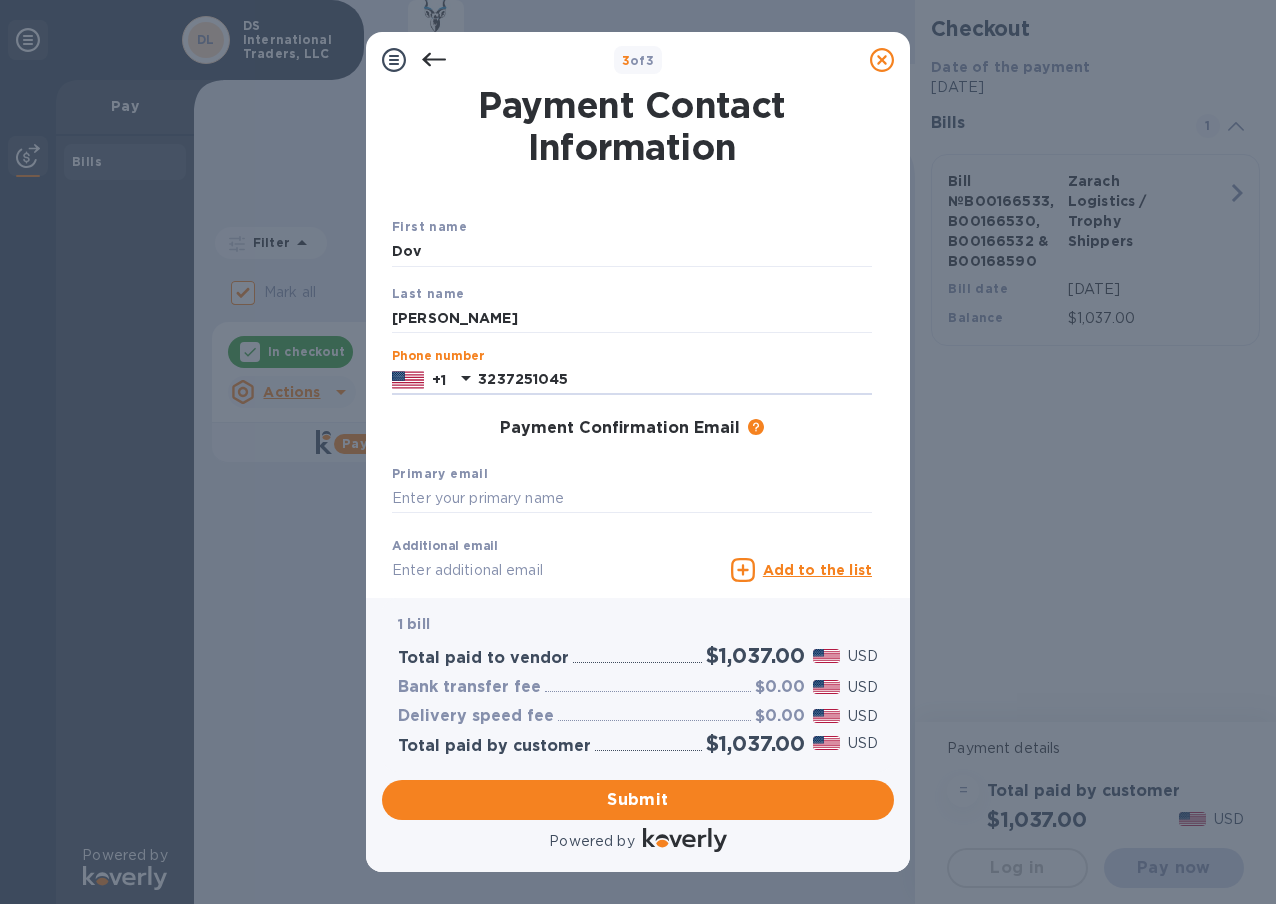 type on "3237251045" 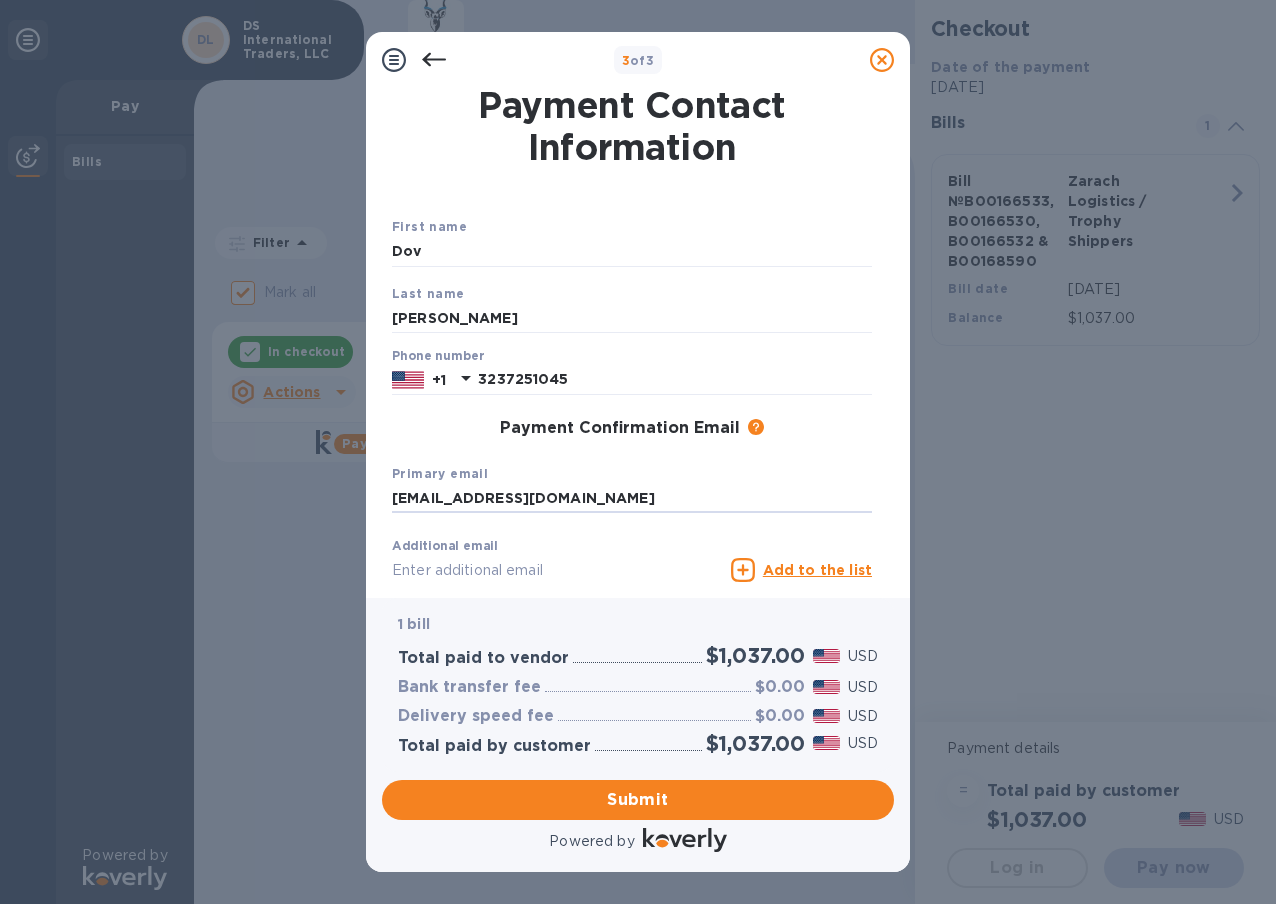 type on "info@californiadelight.com" 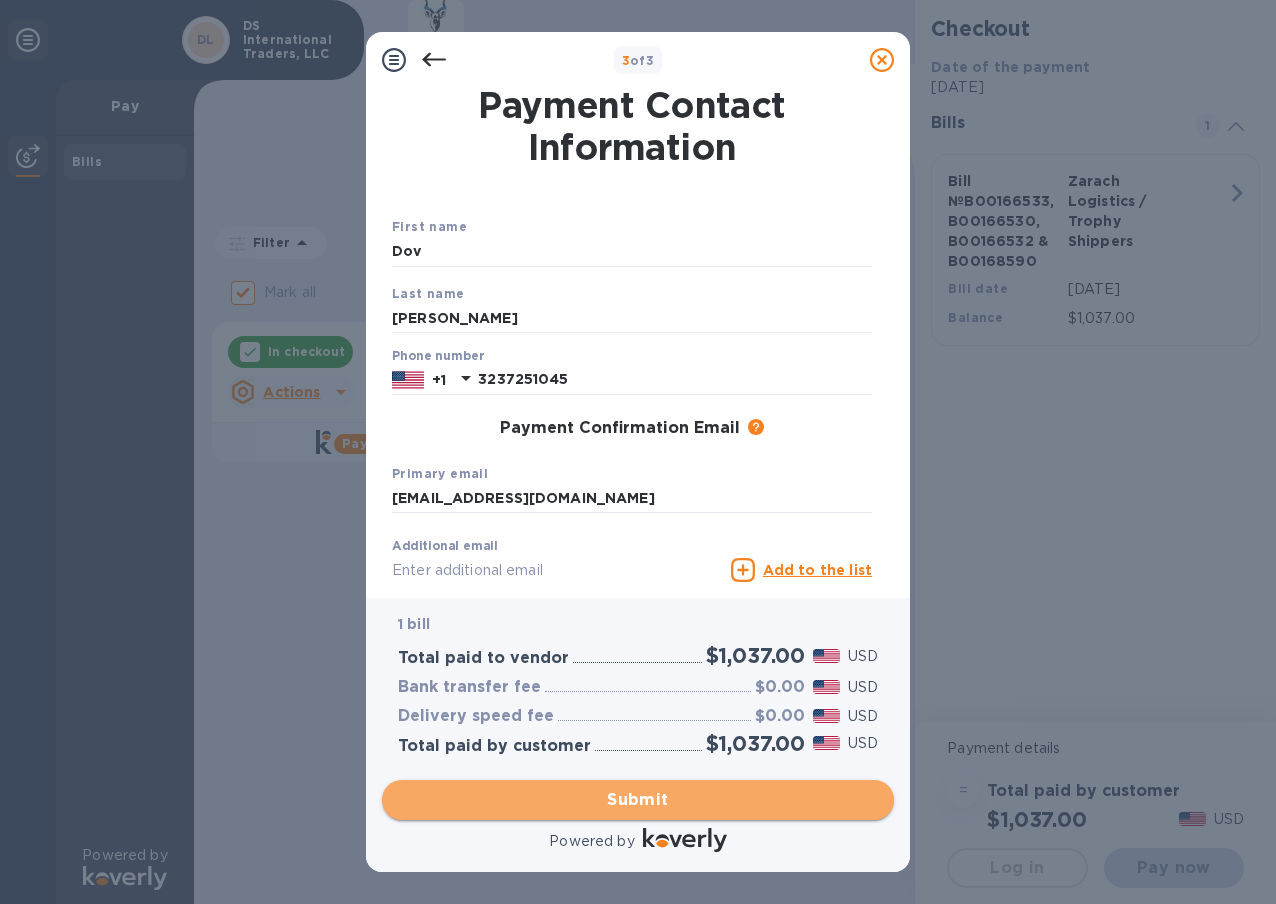 click on "Submit" at bounding box center [638, 800] 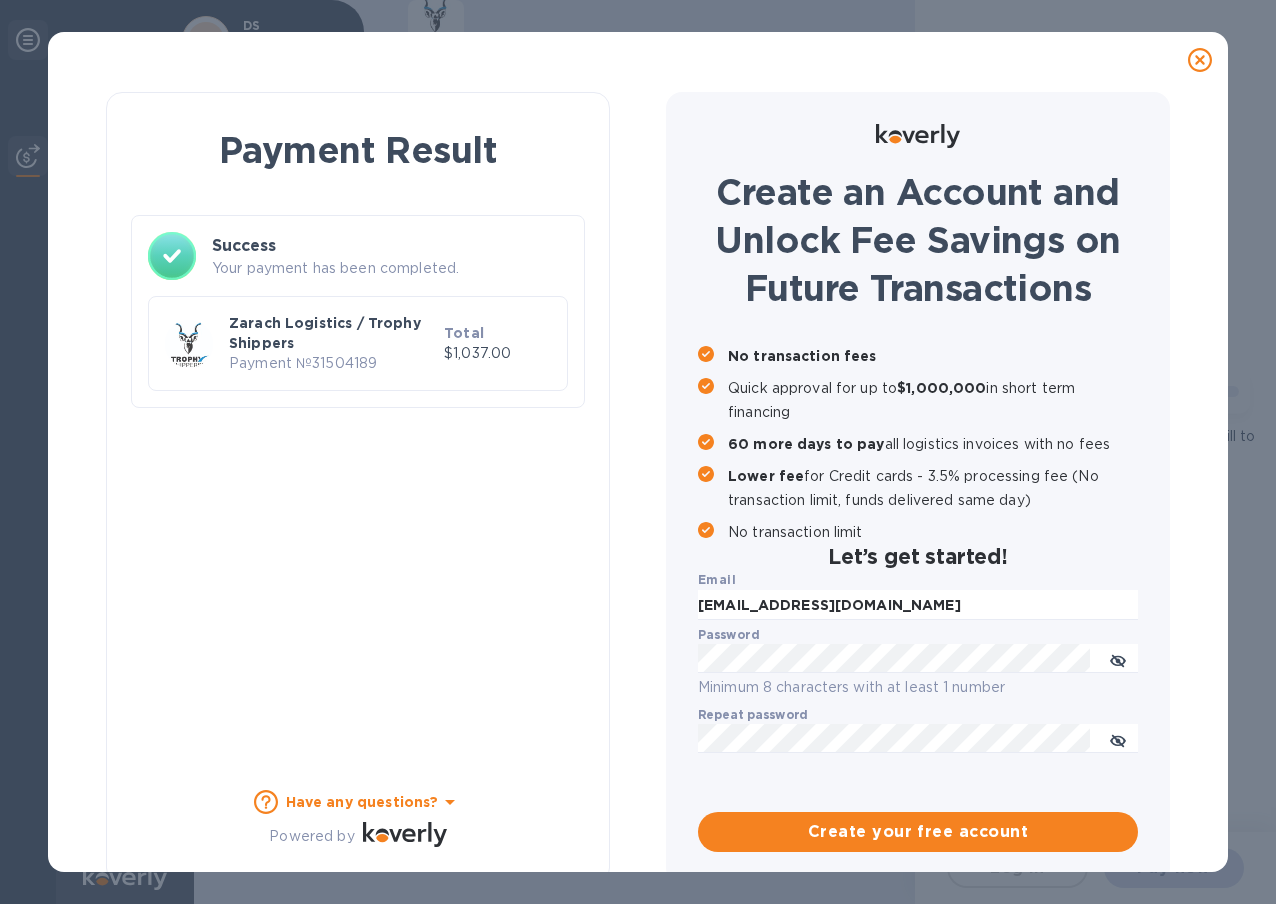 checkbox on "false" 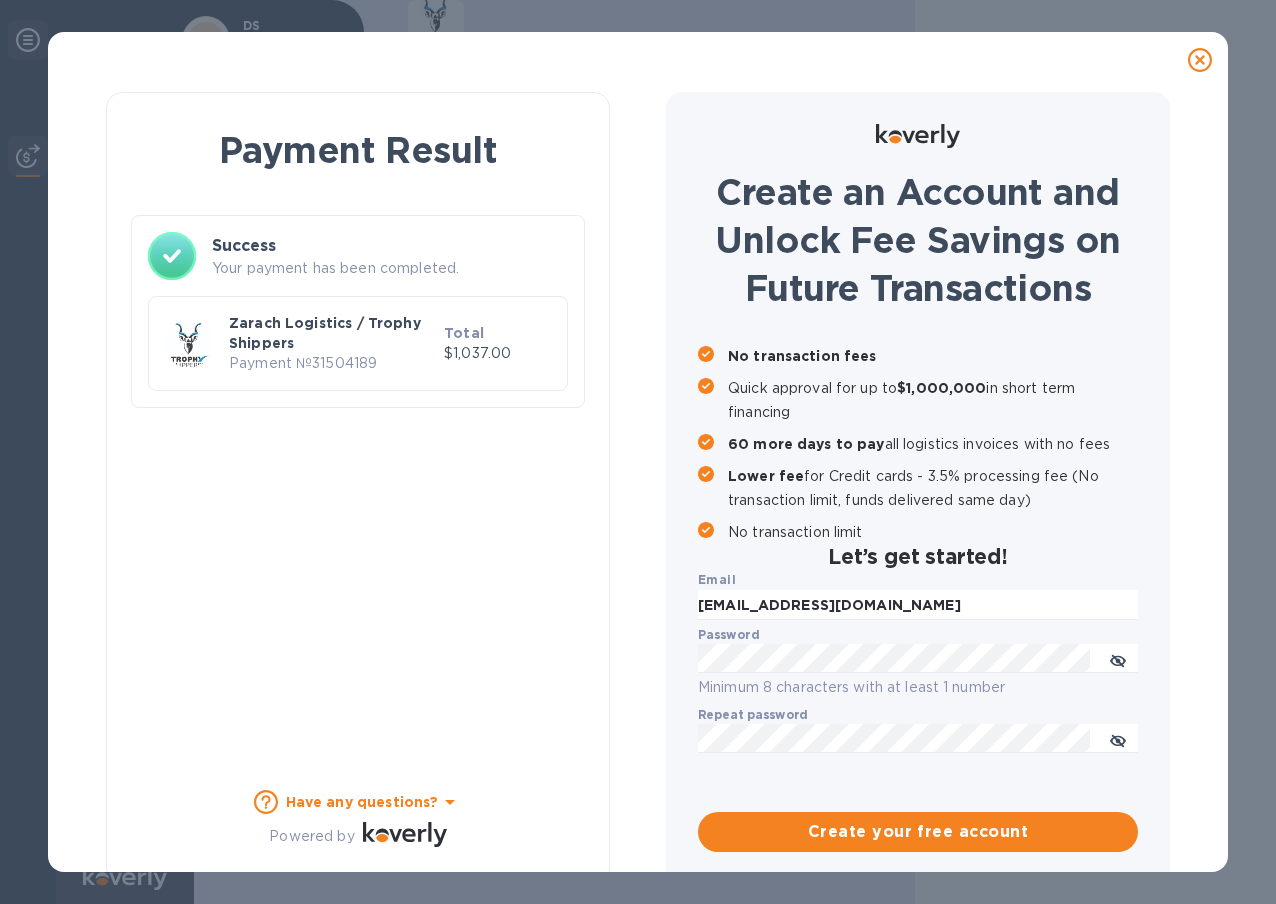click on "Minimum 8 characters with at least 1 number" at bounding box center (918, 687) 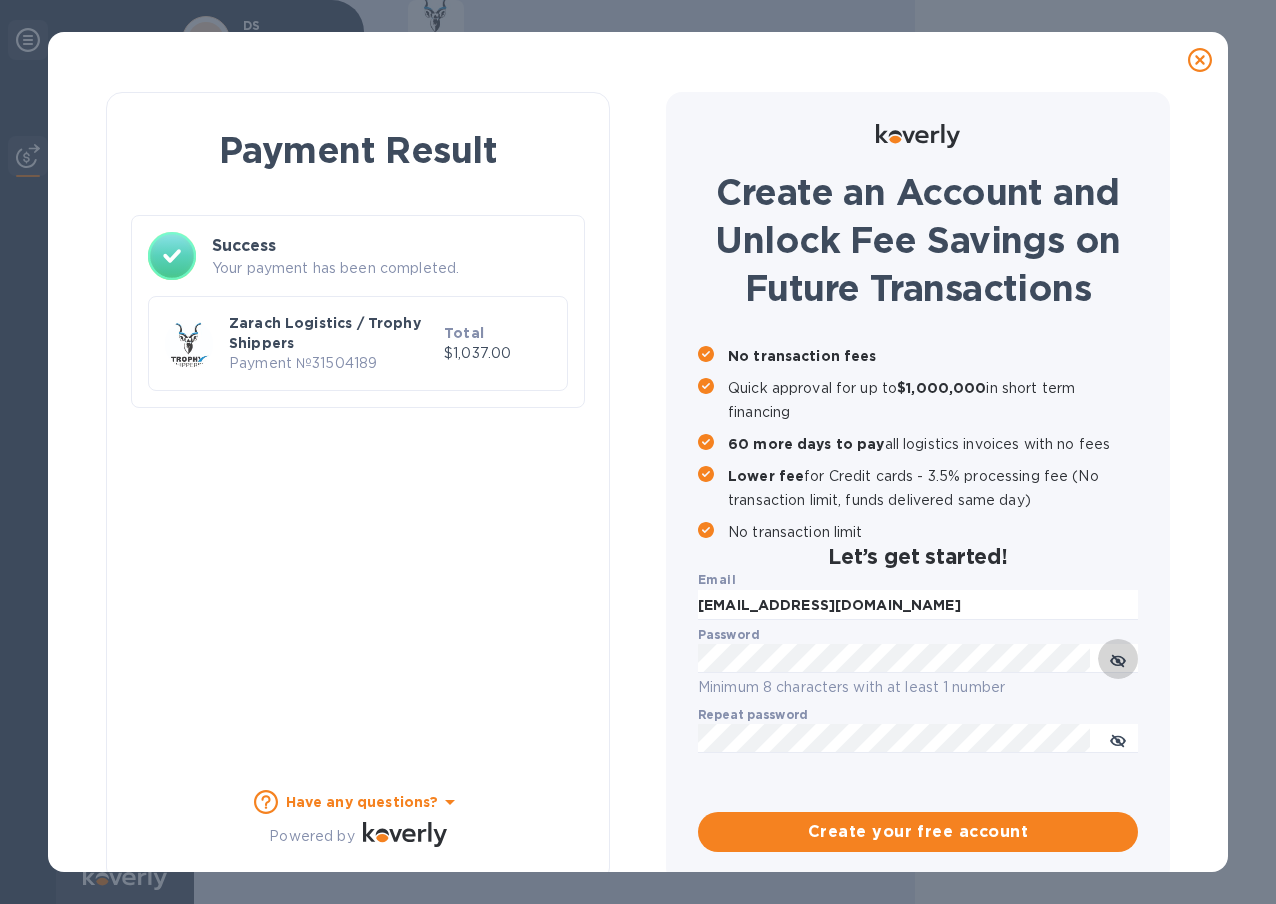 type 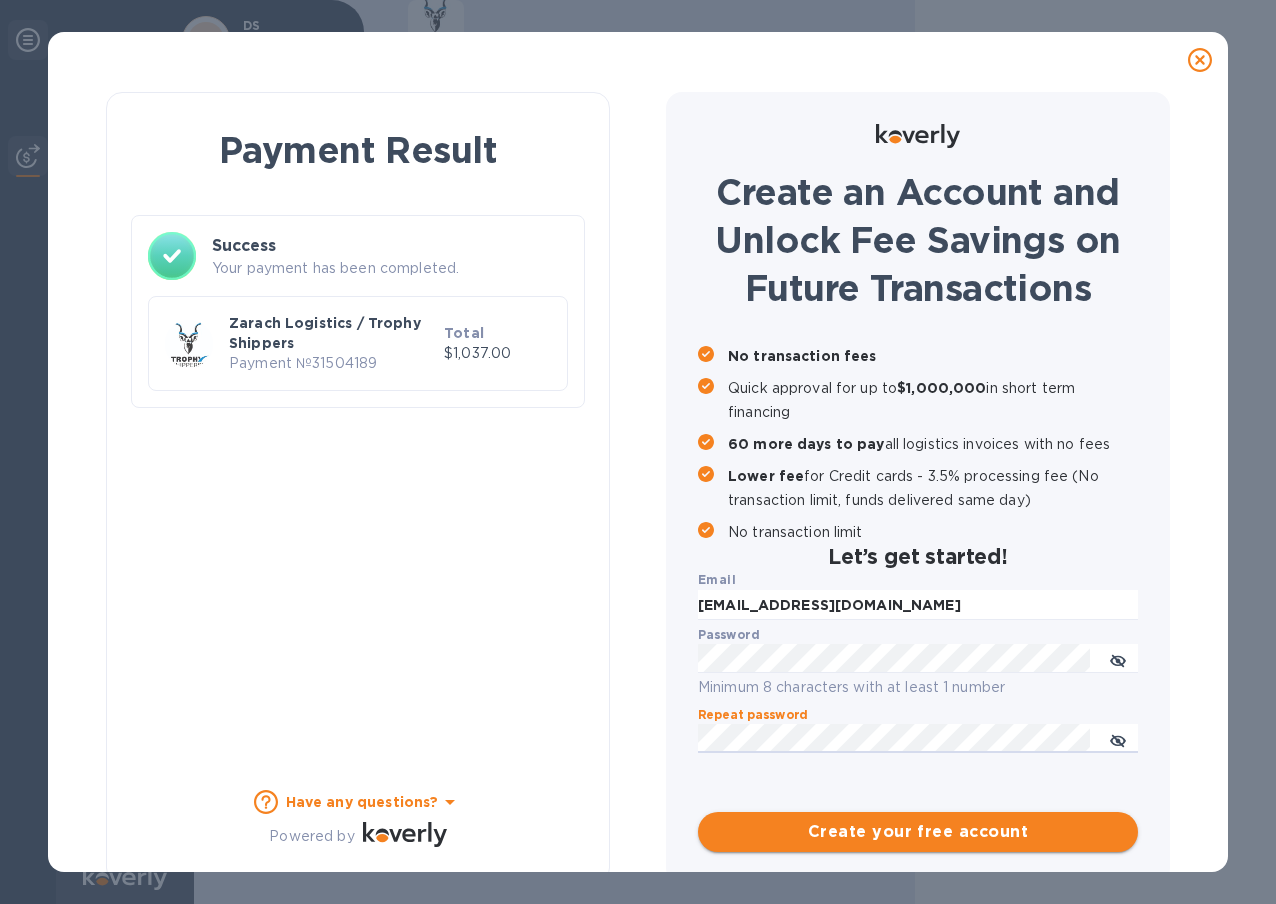 click on "Create your free account" at bounding box center [918, 832] 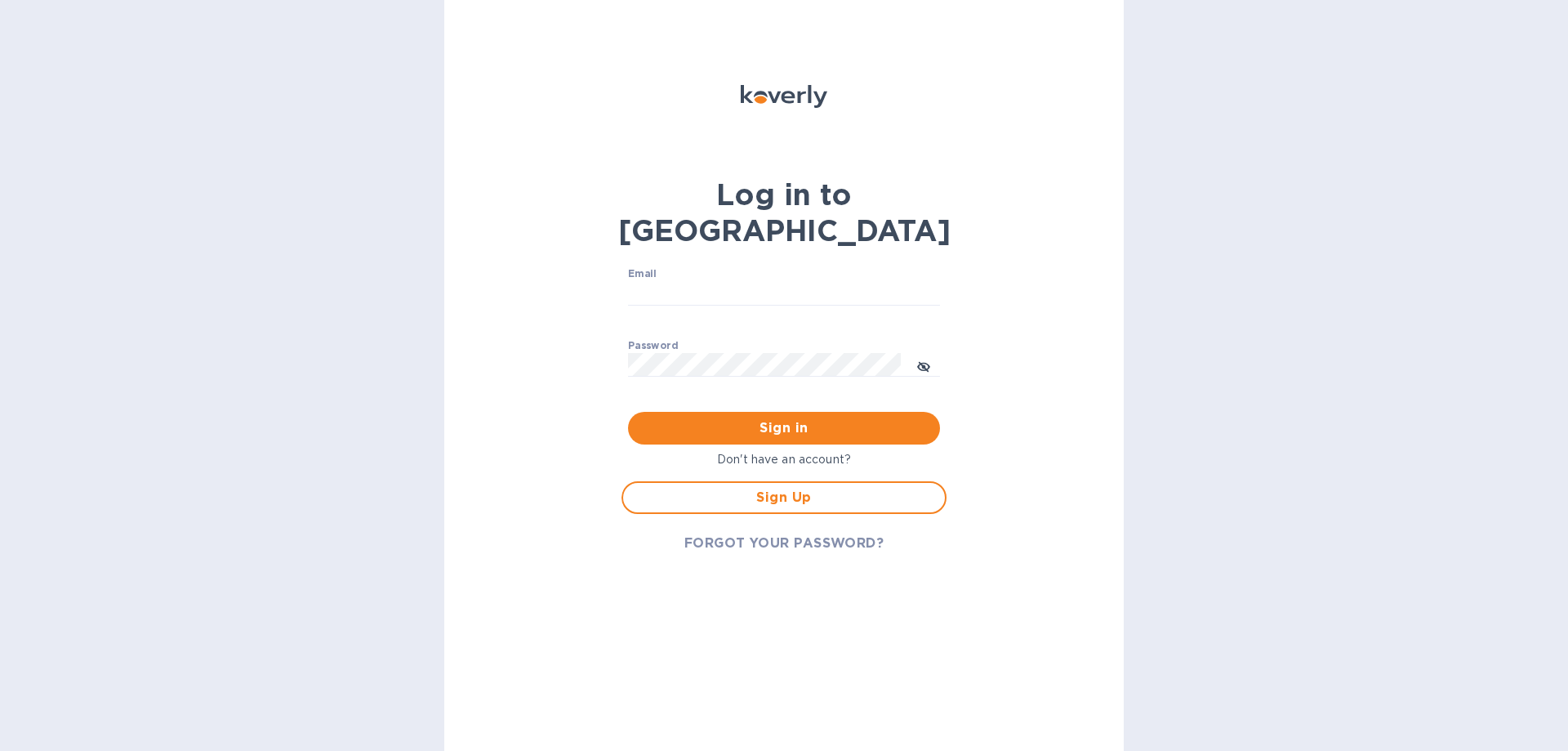 scroll, scrollTop: 0, scrollLeft: 0, axis: both 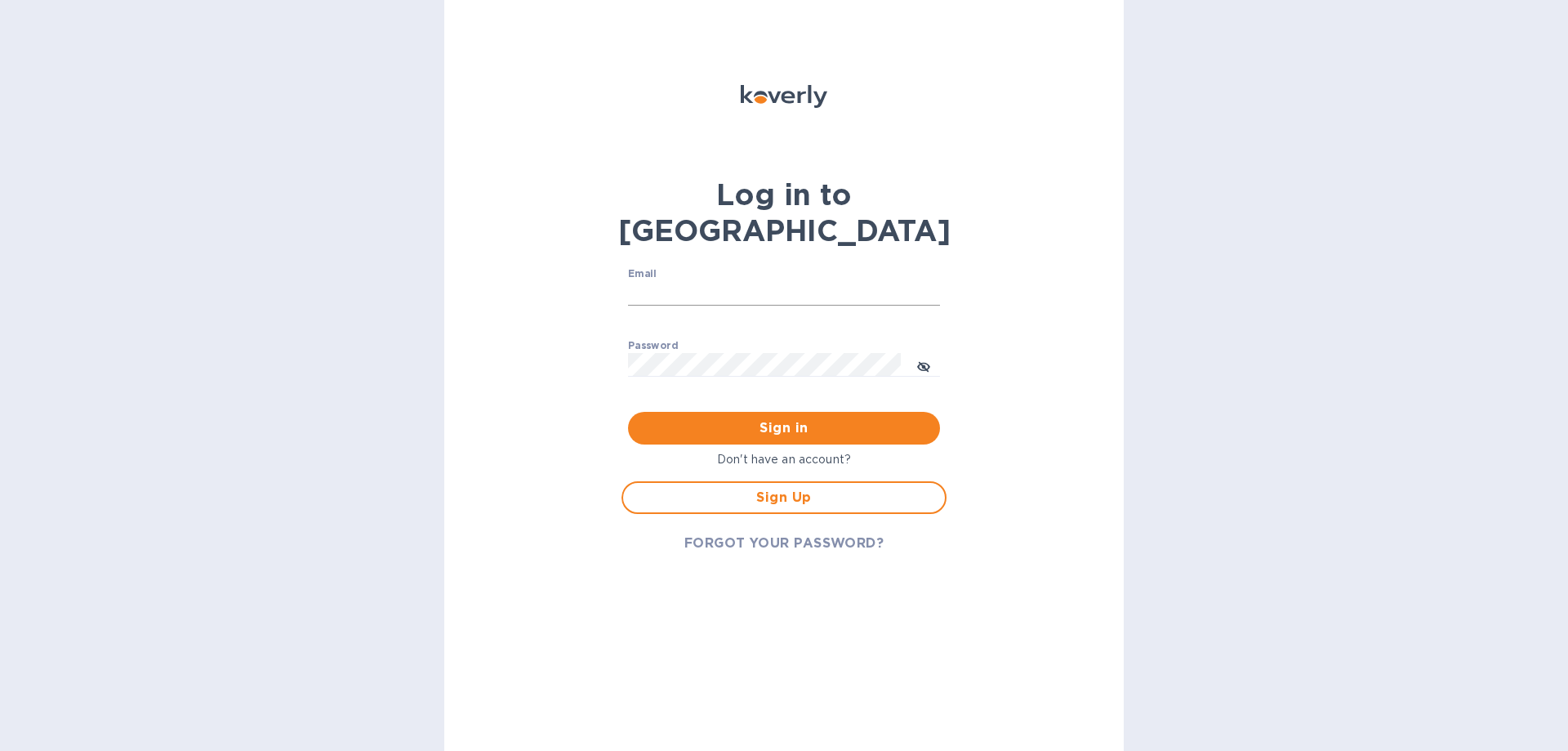 click on "Email" at bounding box center [784, 293] 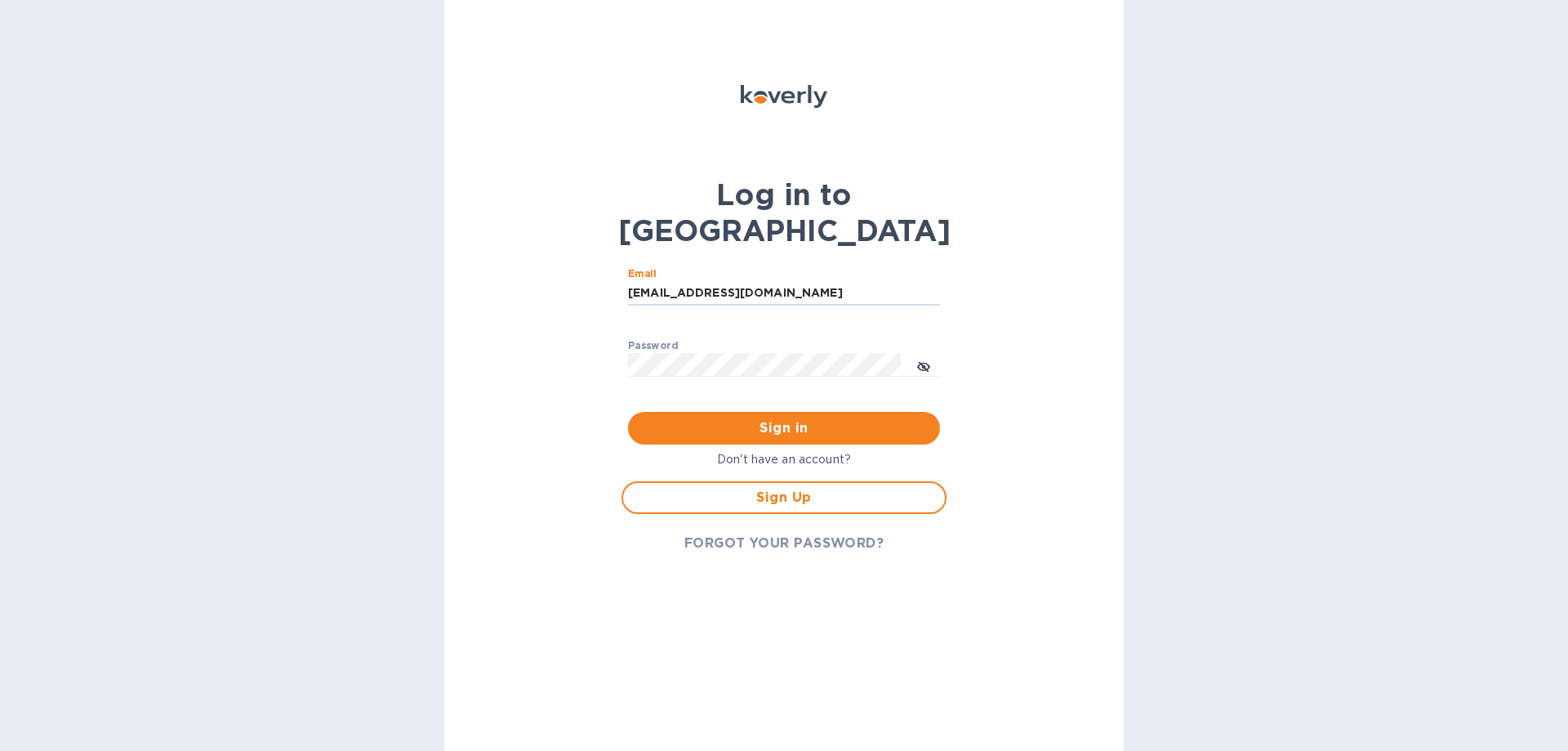 type on "info@californiadelight.com" 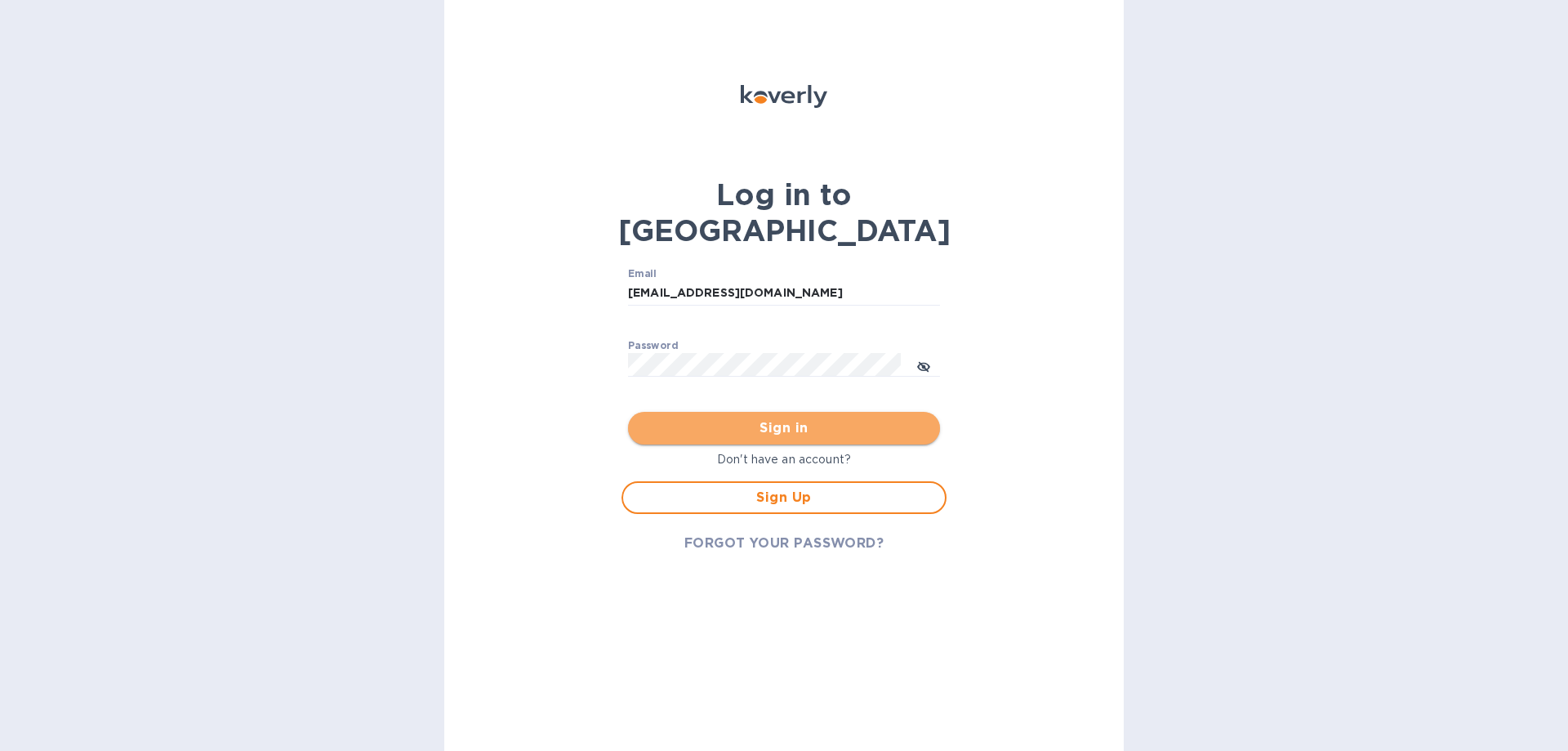 click on "Sign in" at bounding box center [784, 428] 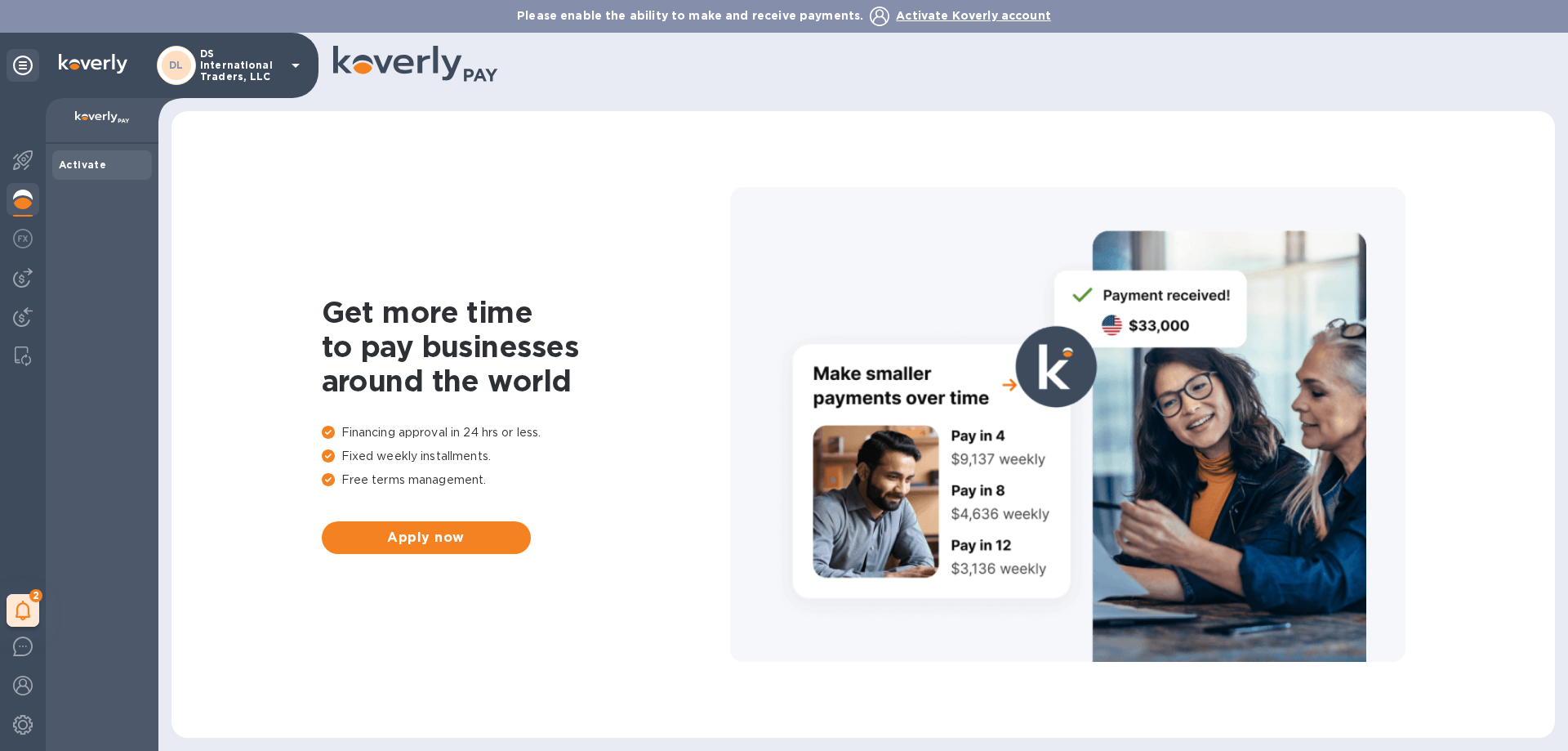 click 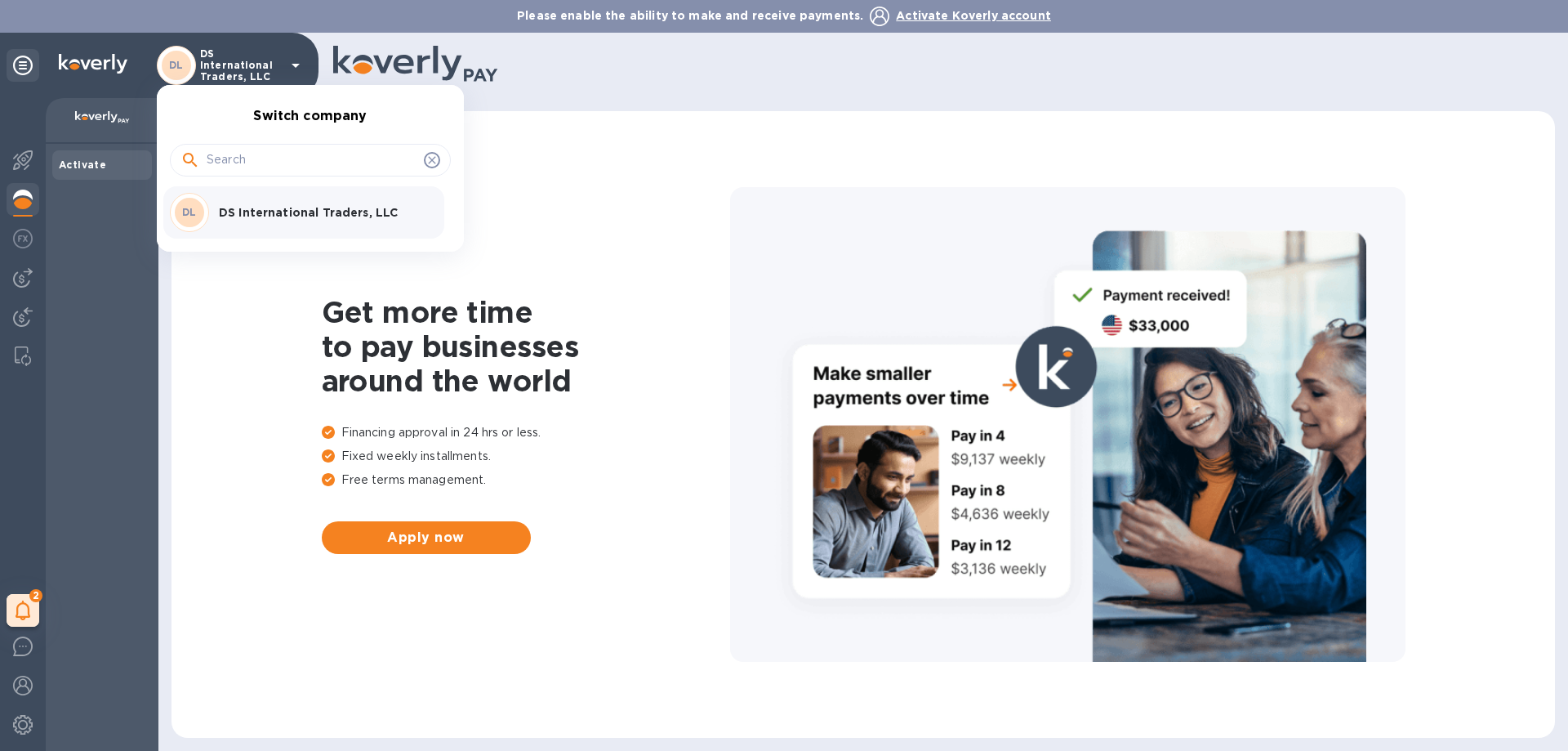 click at bounding box center (784, 375) 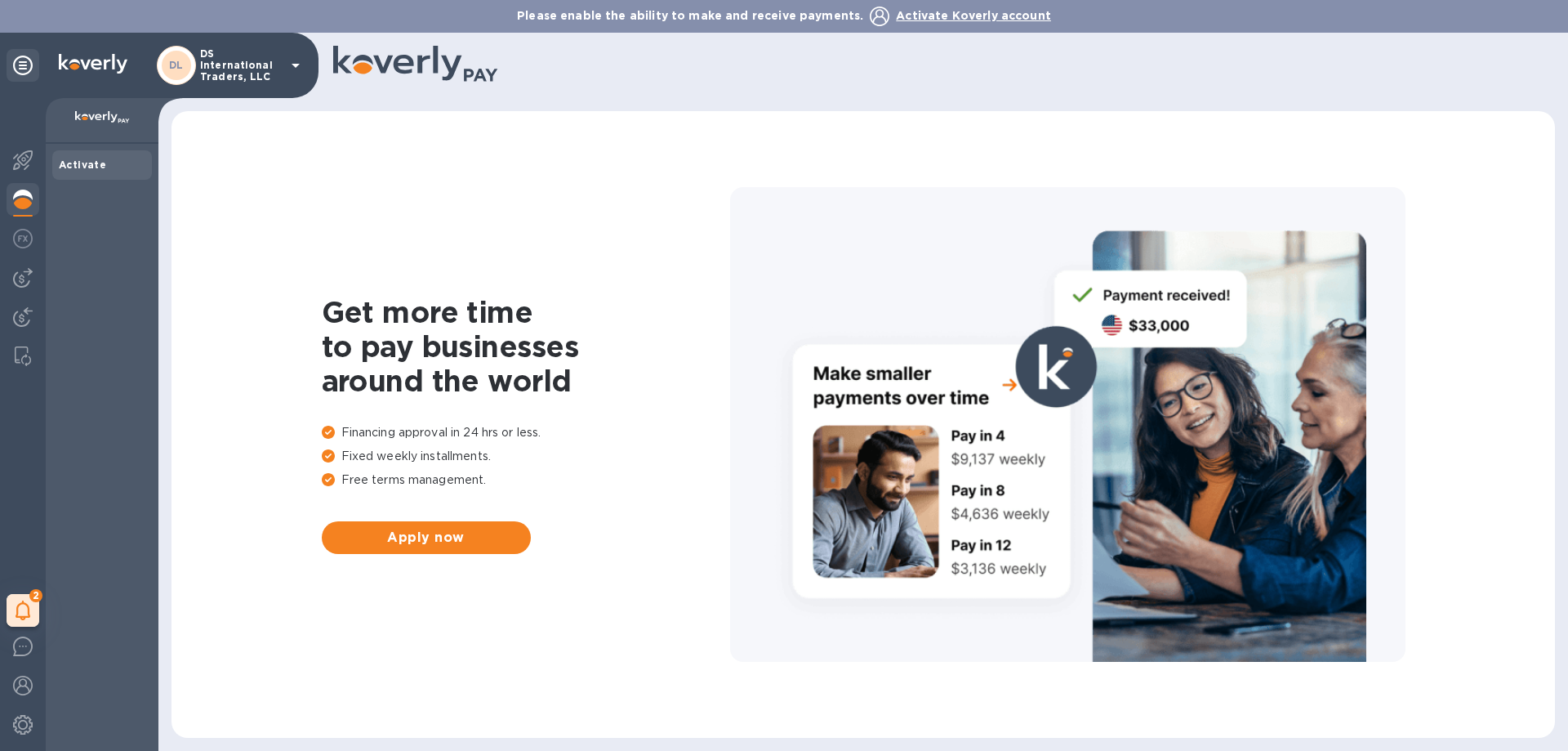 click on "DS International Traders, LLC" at bounding box center [241, 65] 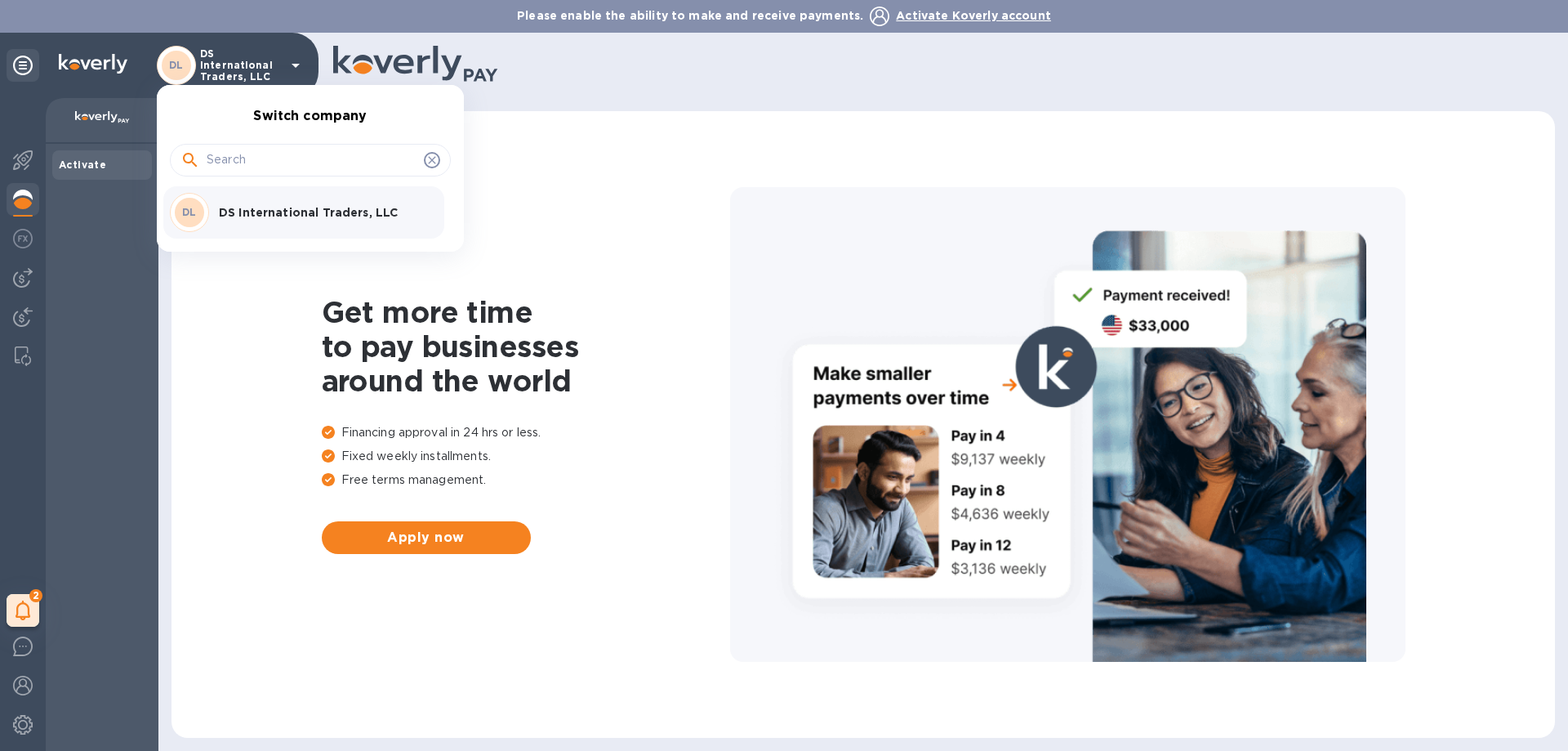 click on "DS International Traders, LLC" at bounding box center (322, 212) 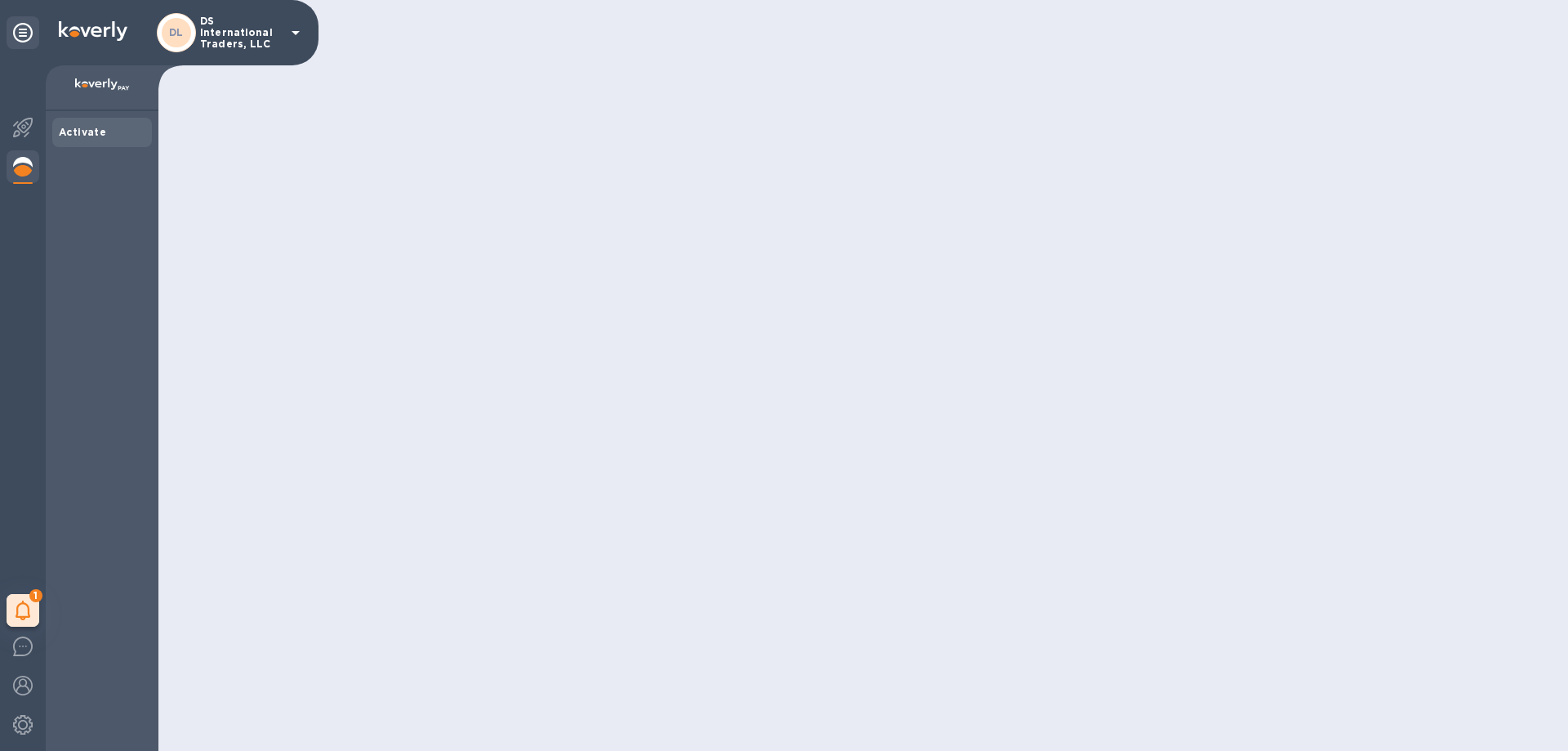 scroll, scrollTop: 0, scrollLeft: 0, axis: both 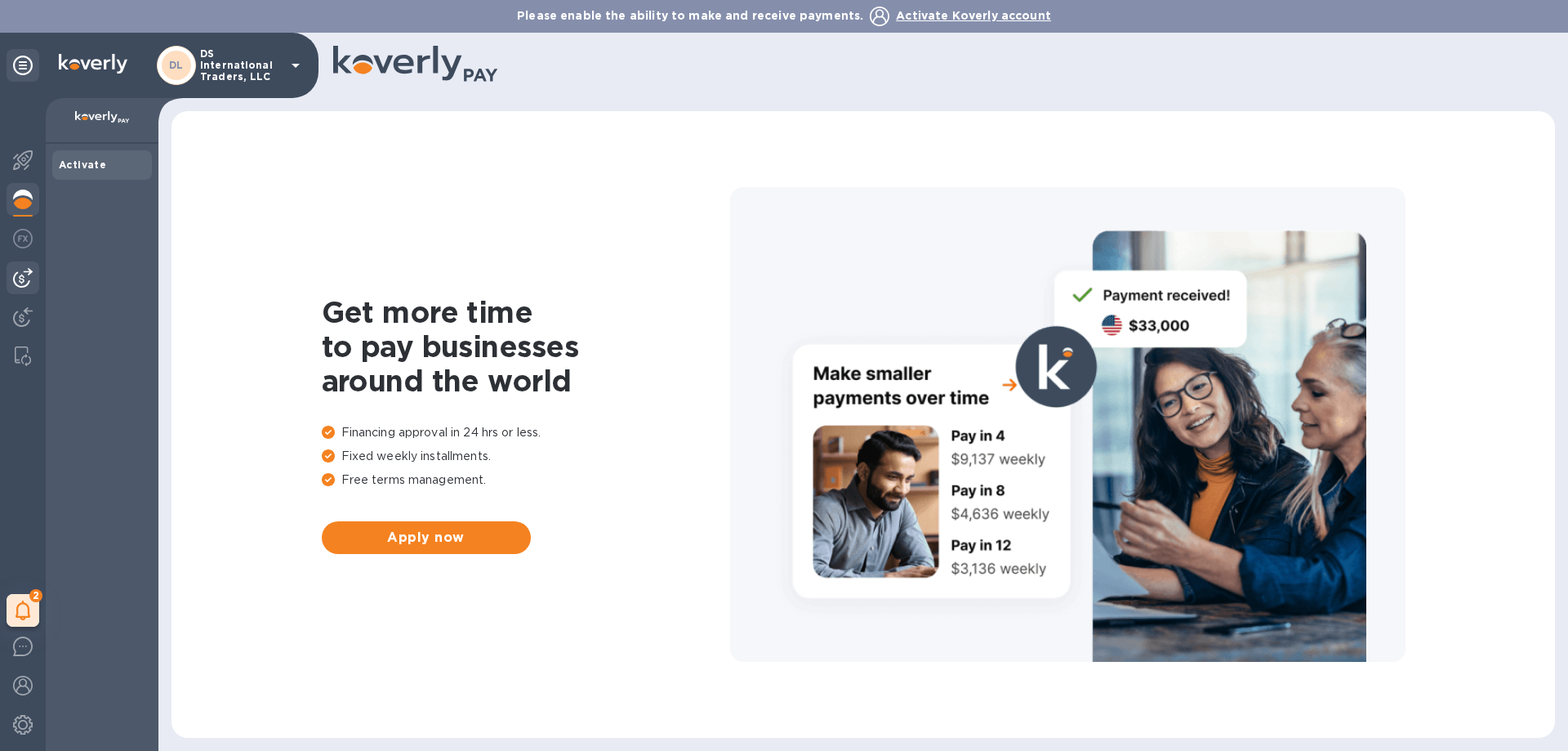 click at bounding box center (23, 278) 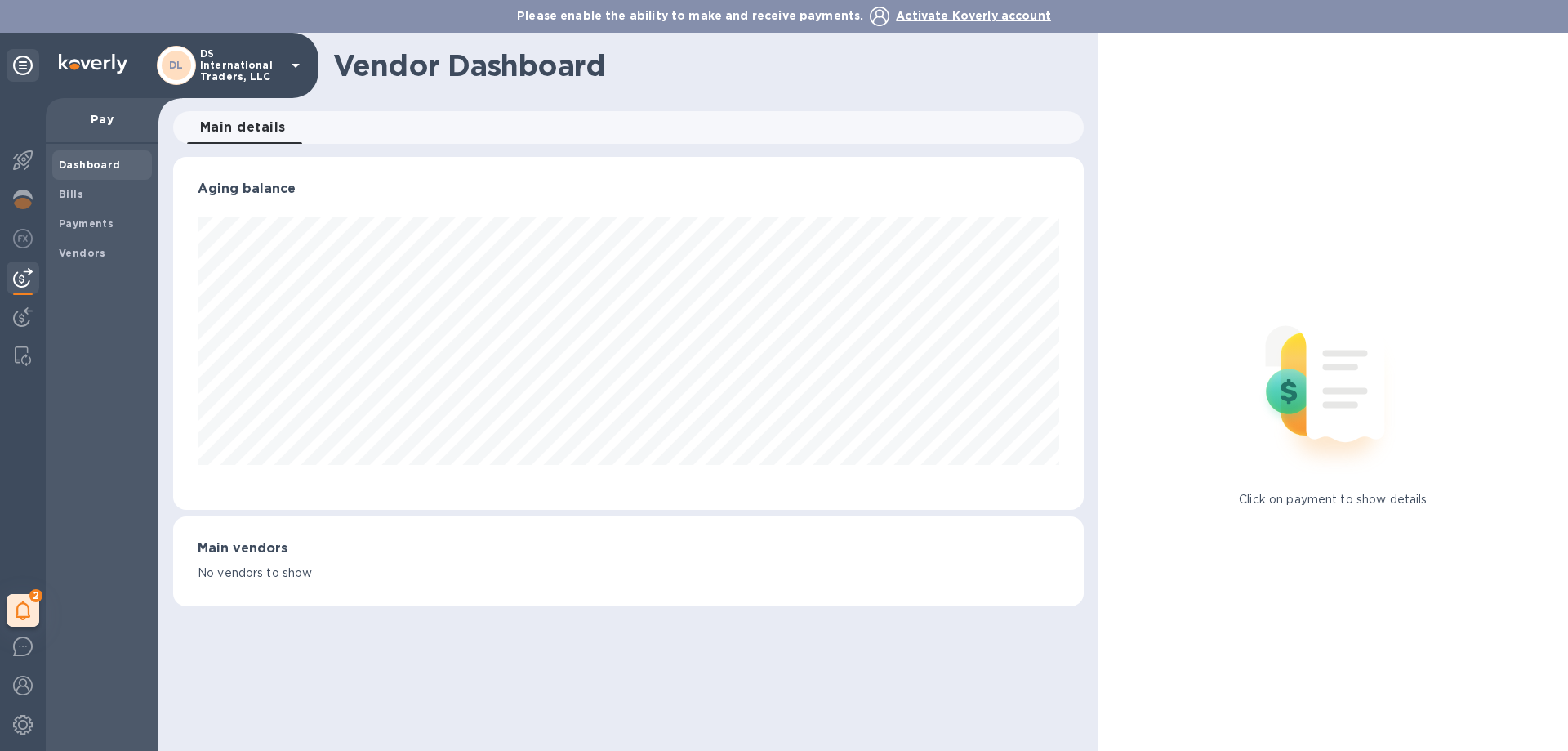 scroll, scrollTop: 816840, scrollLeft: 815756, axis: both 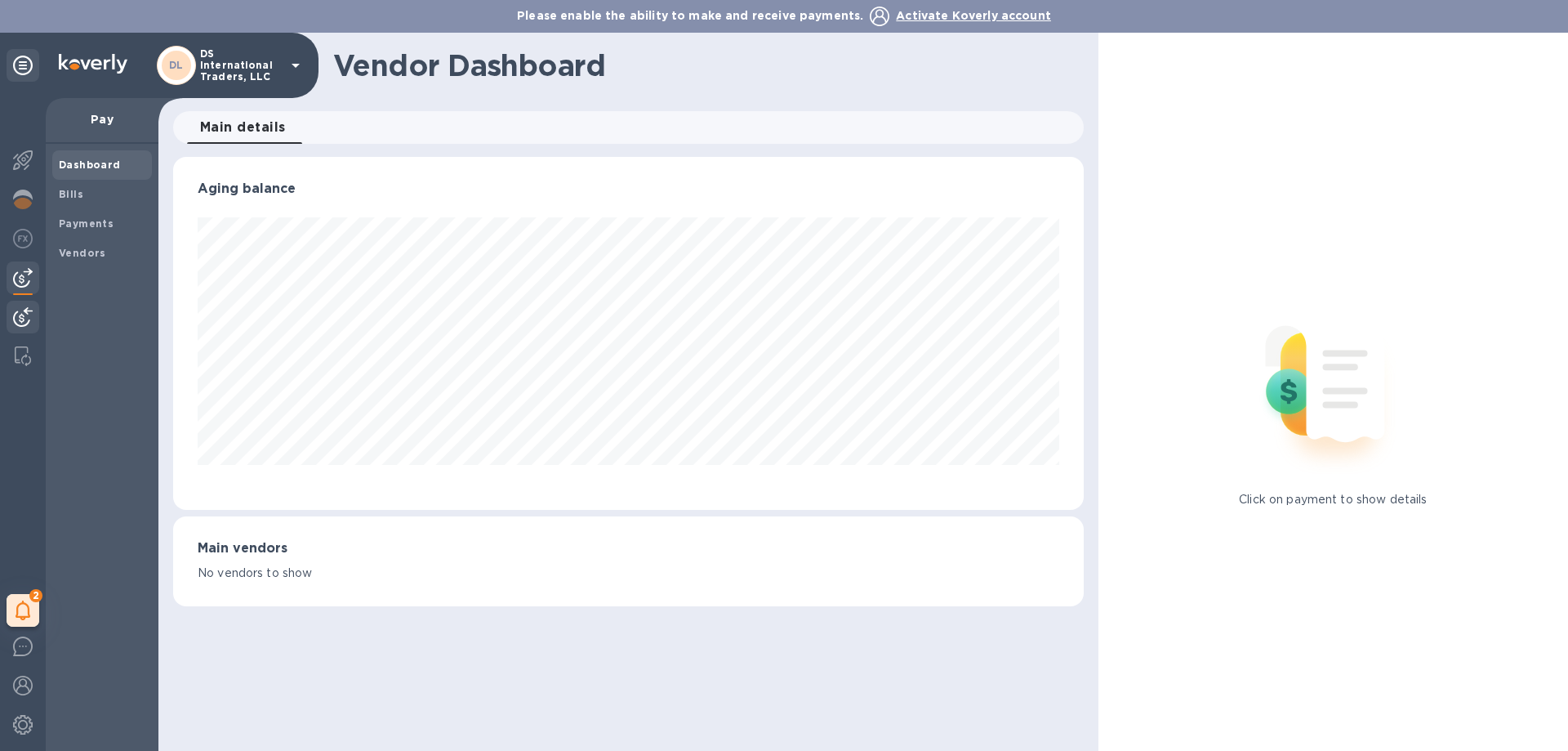 click at bounding box center (23, 319) 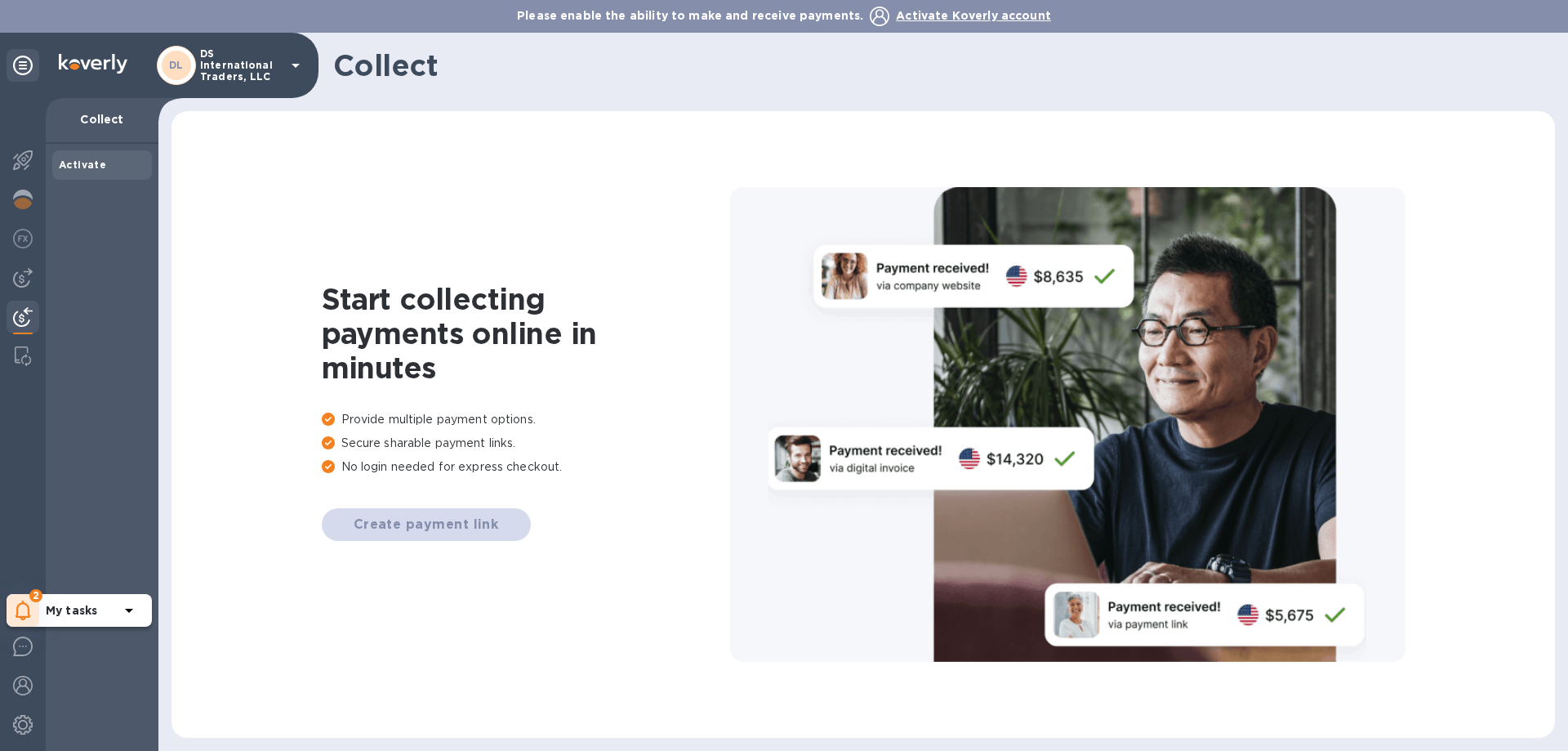 click 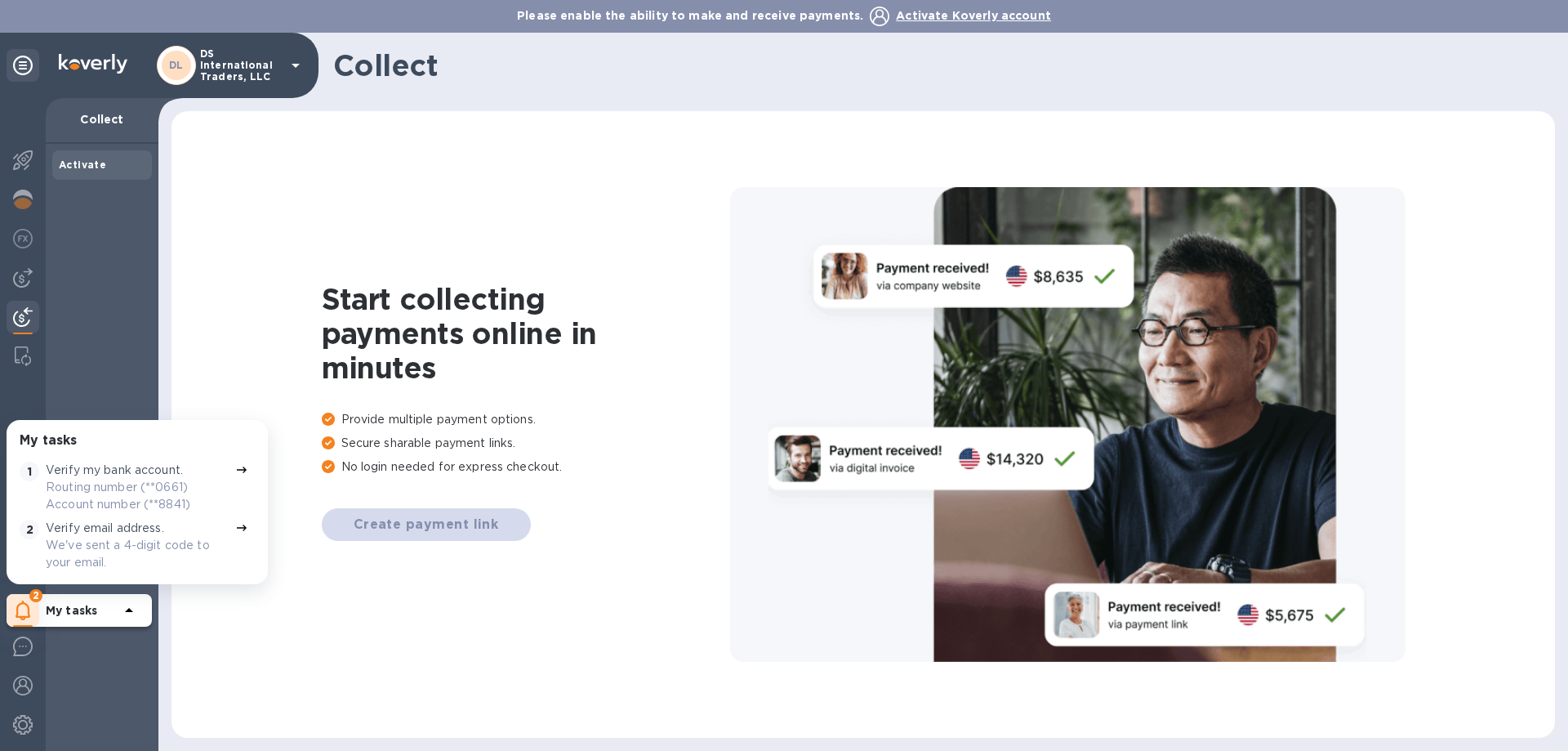 click on "We've sent a 4-digit code to your email." at bounding box center [137, 554] 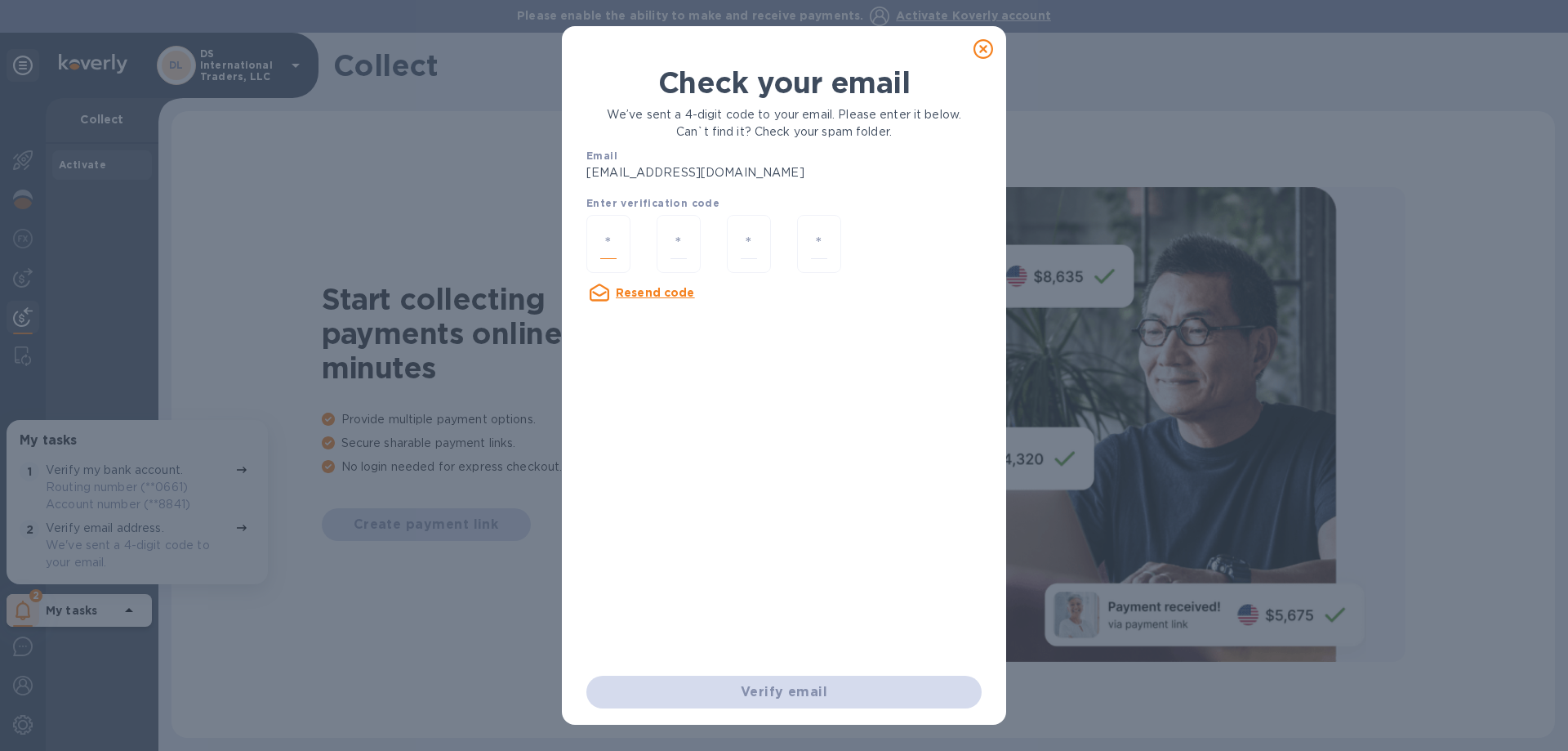 click at bounding box center [608, 244] 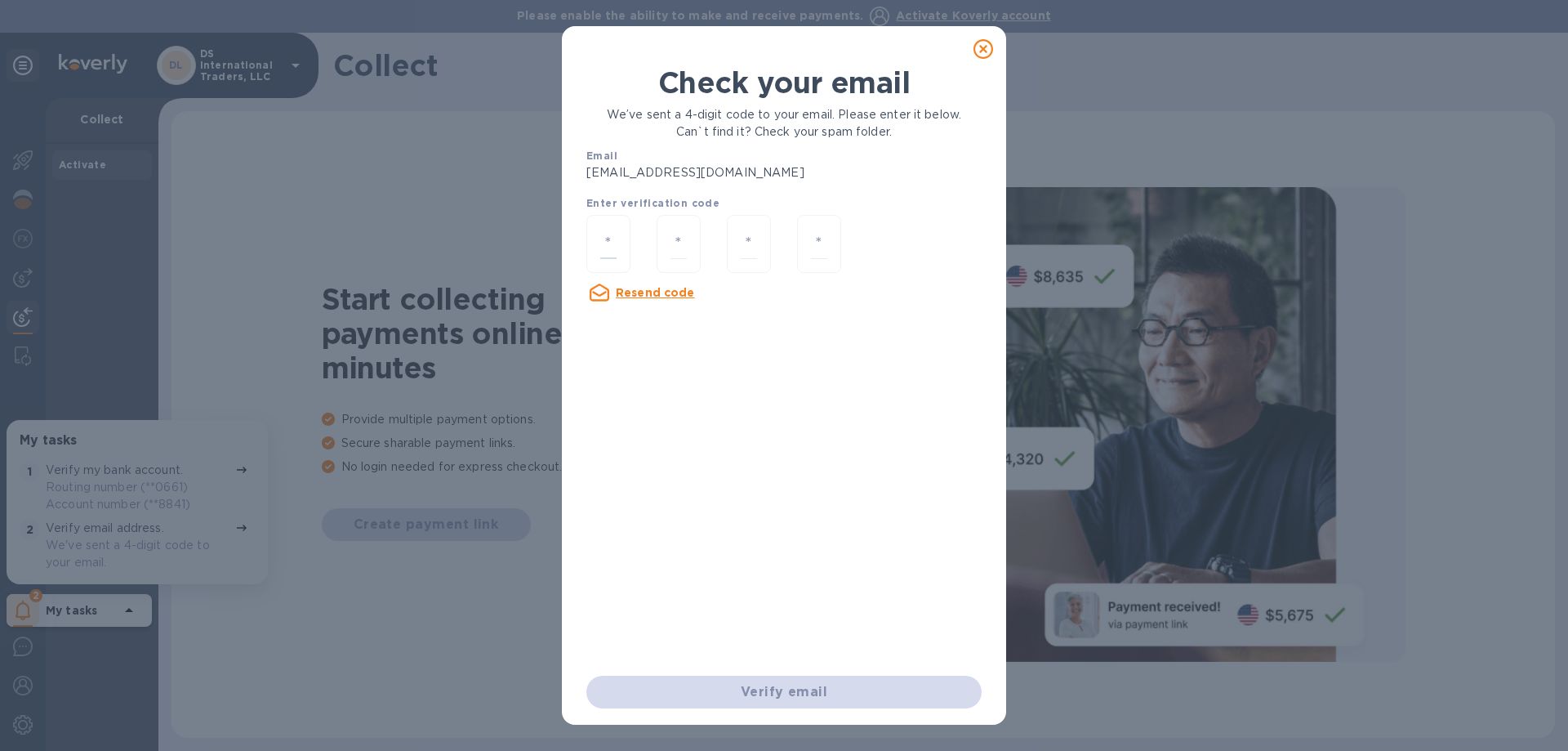 type on "3" 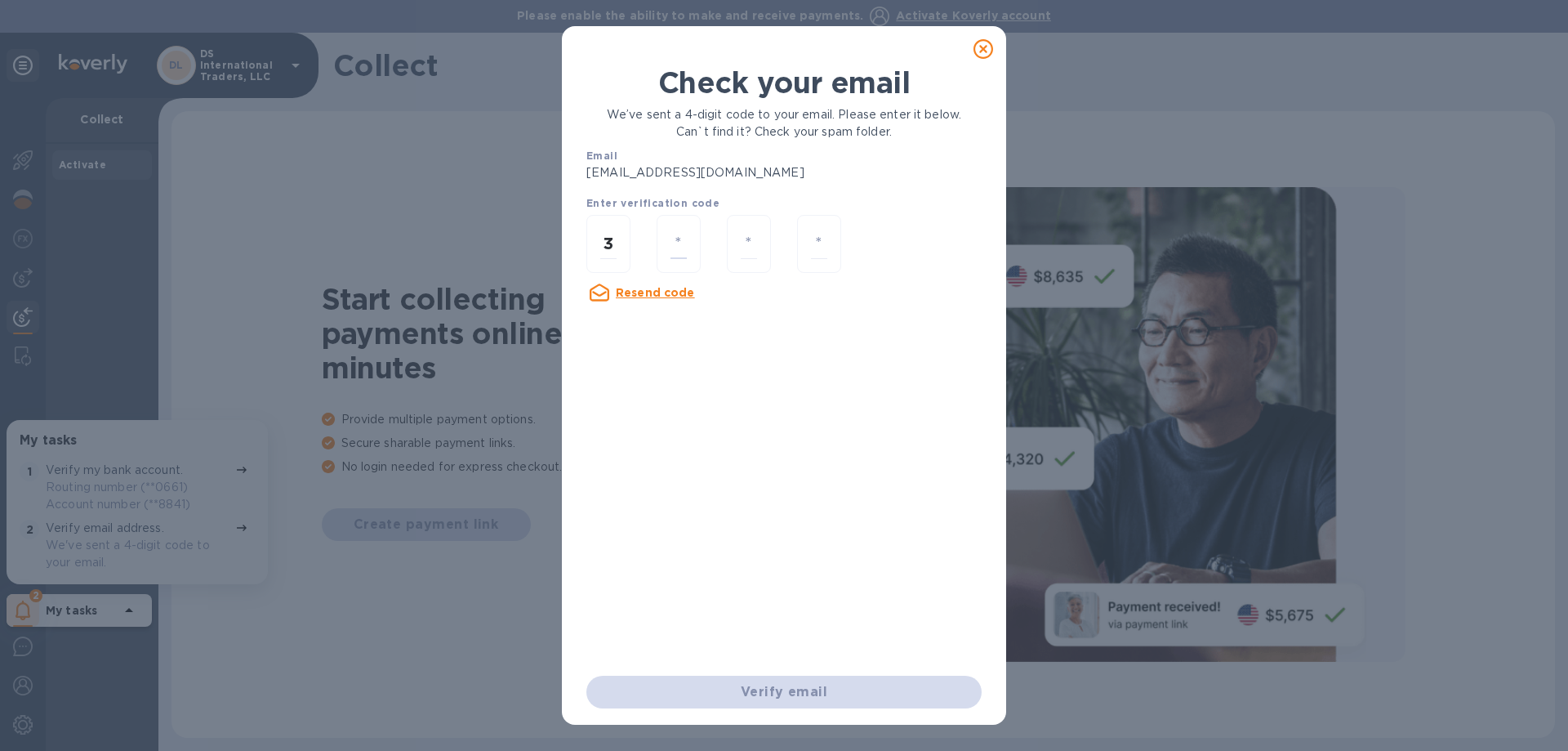 type on "6" 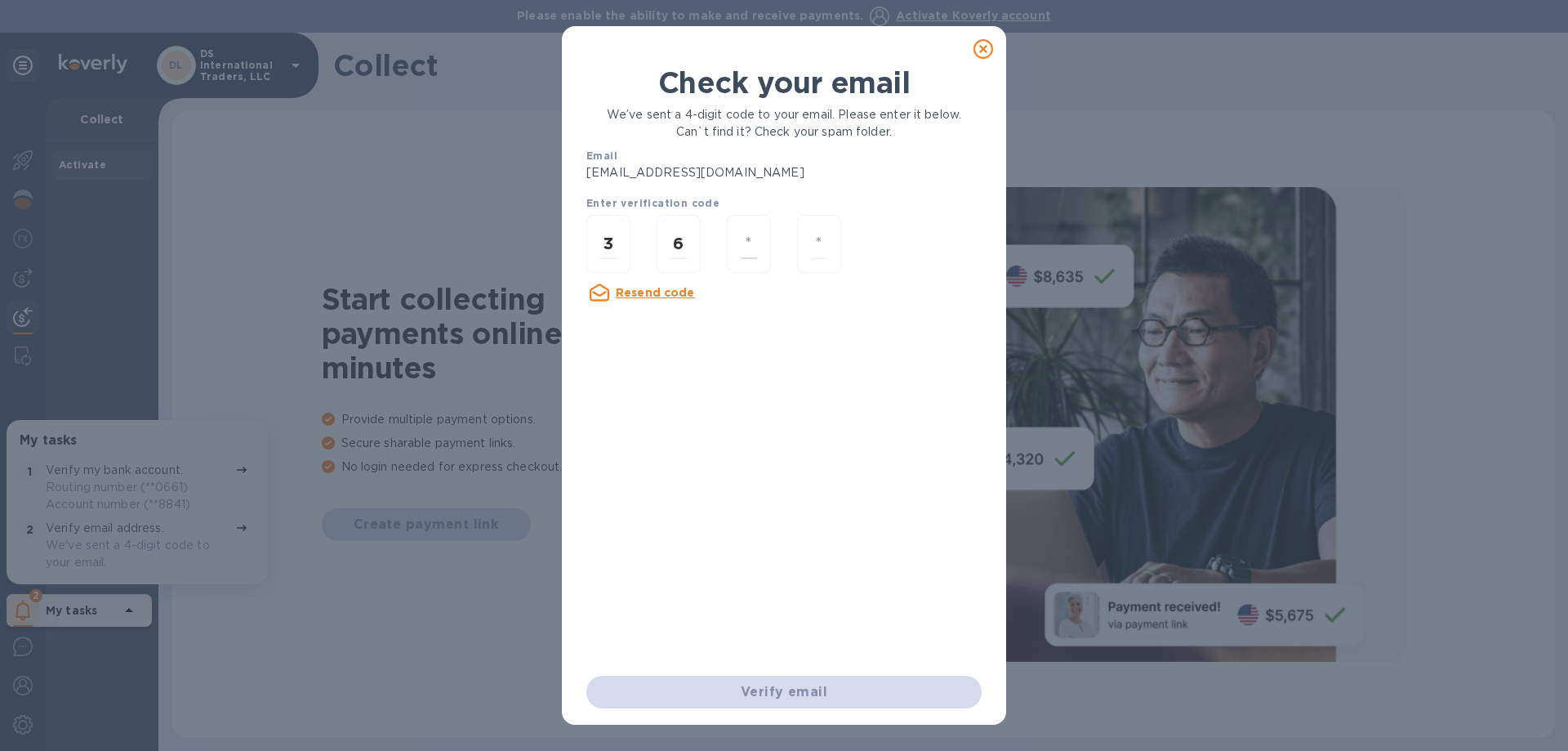 type on "7" 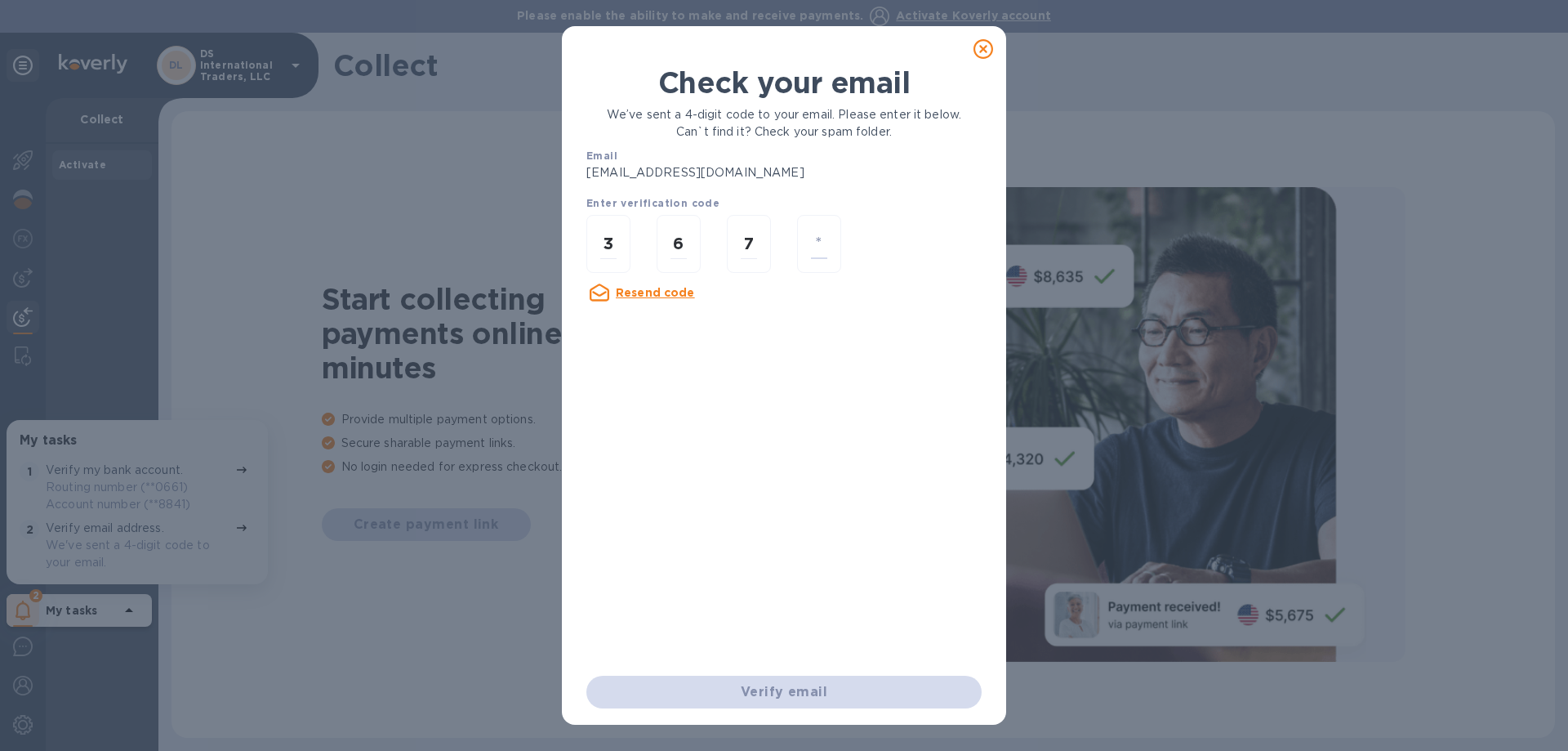 type on "9" 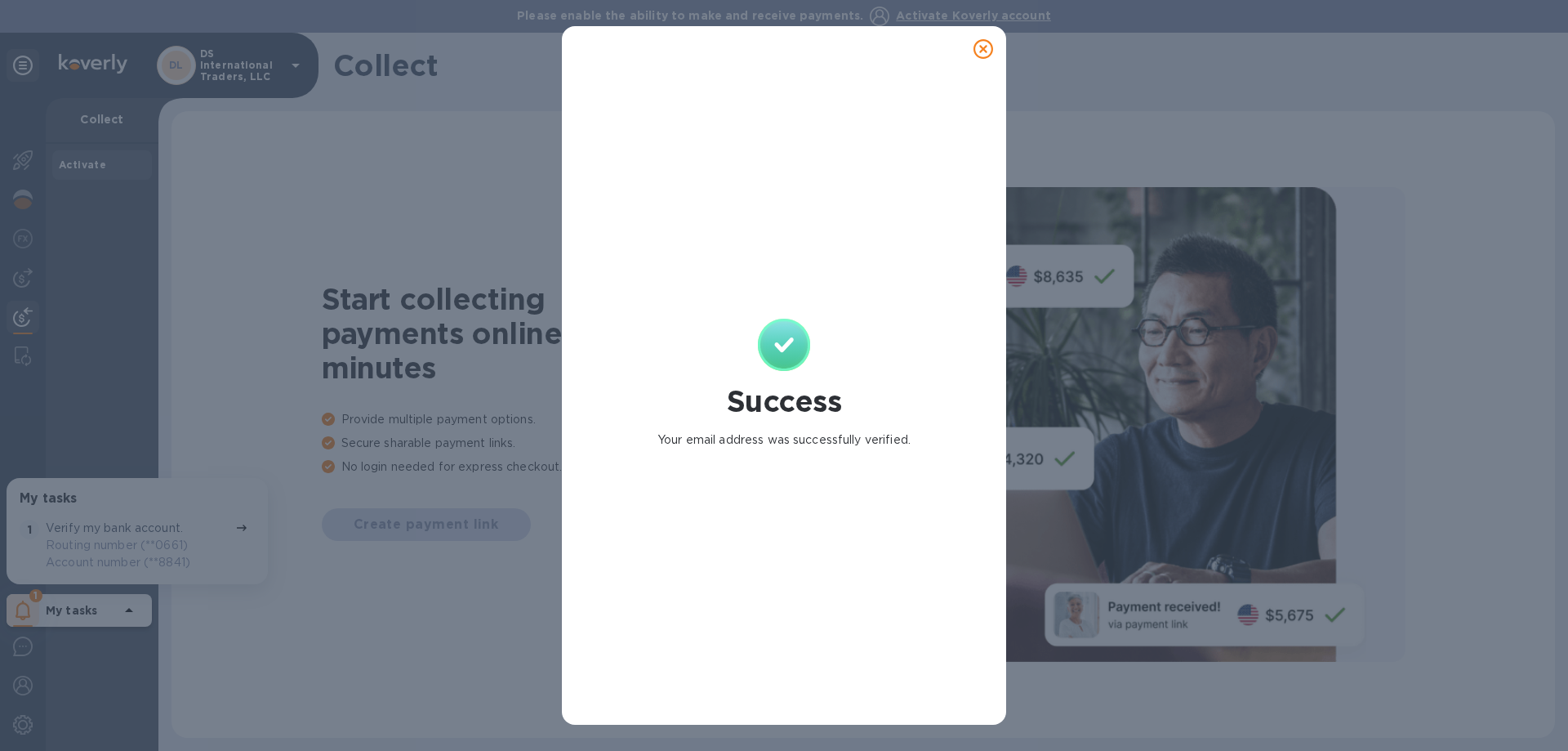 click 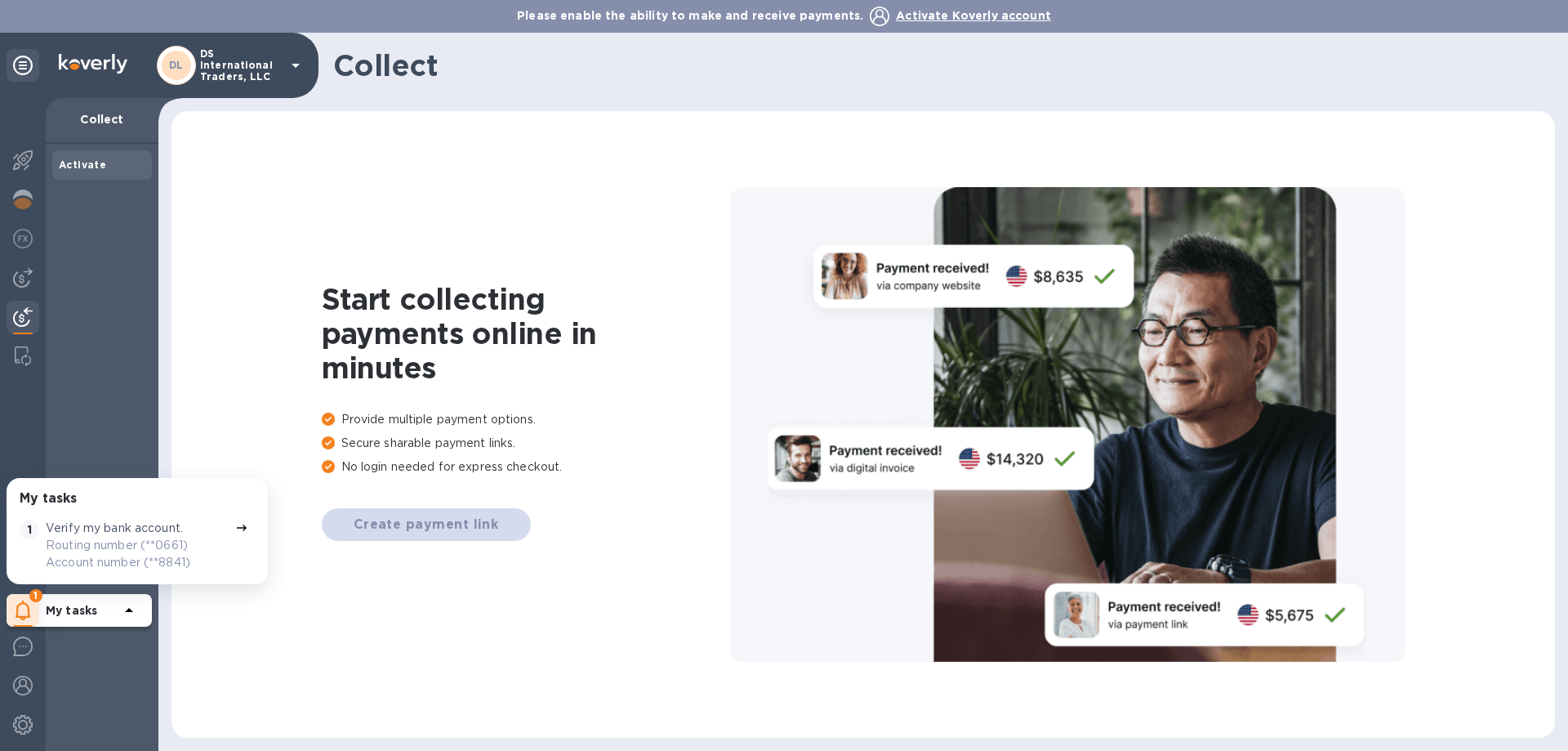 click 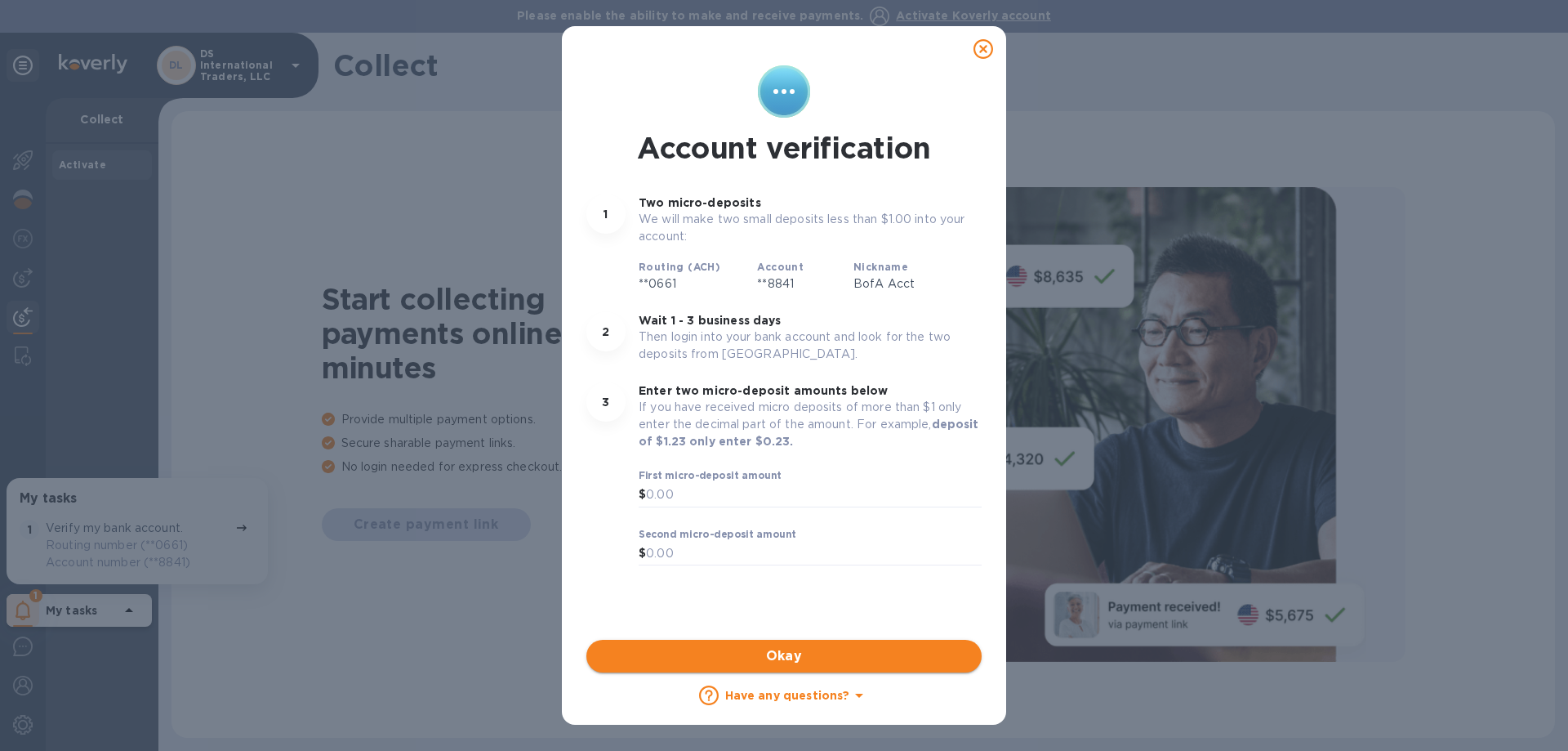 click on "Okay" at bounding box center [784, 656] 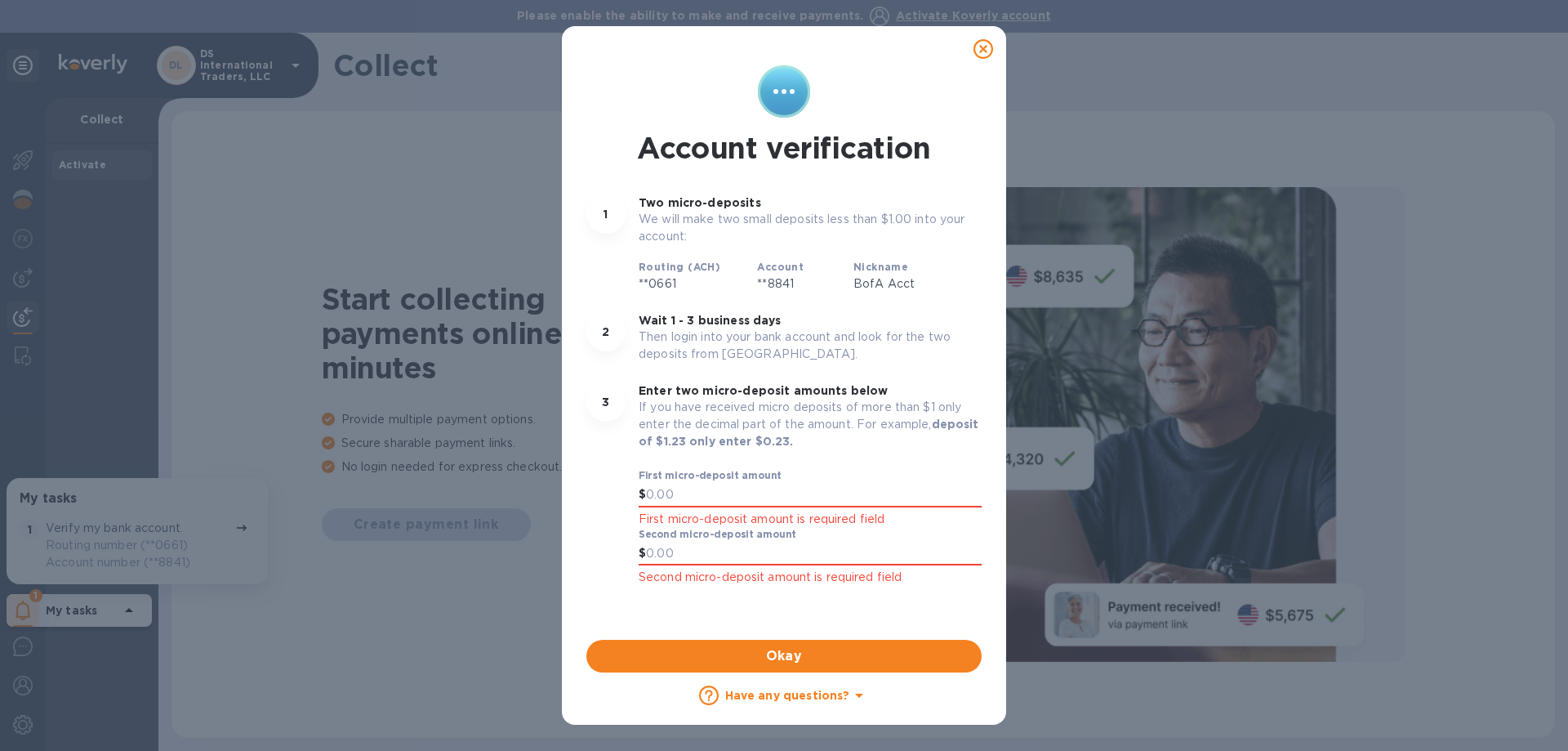 click 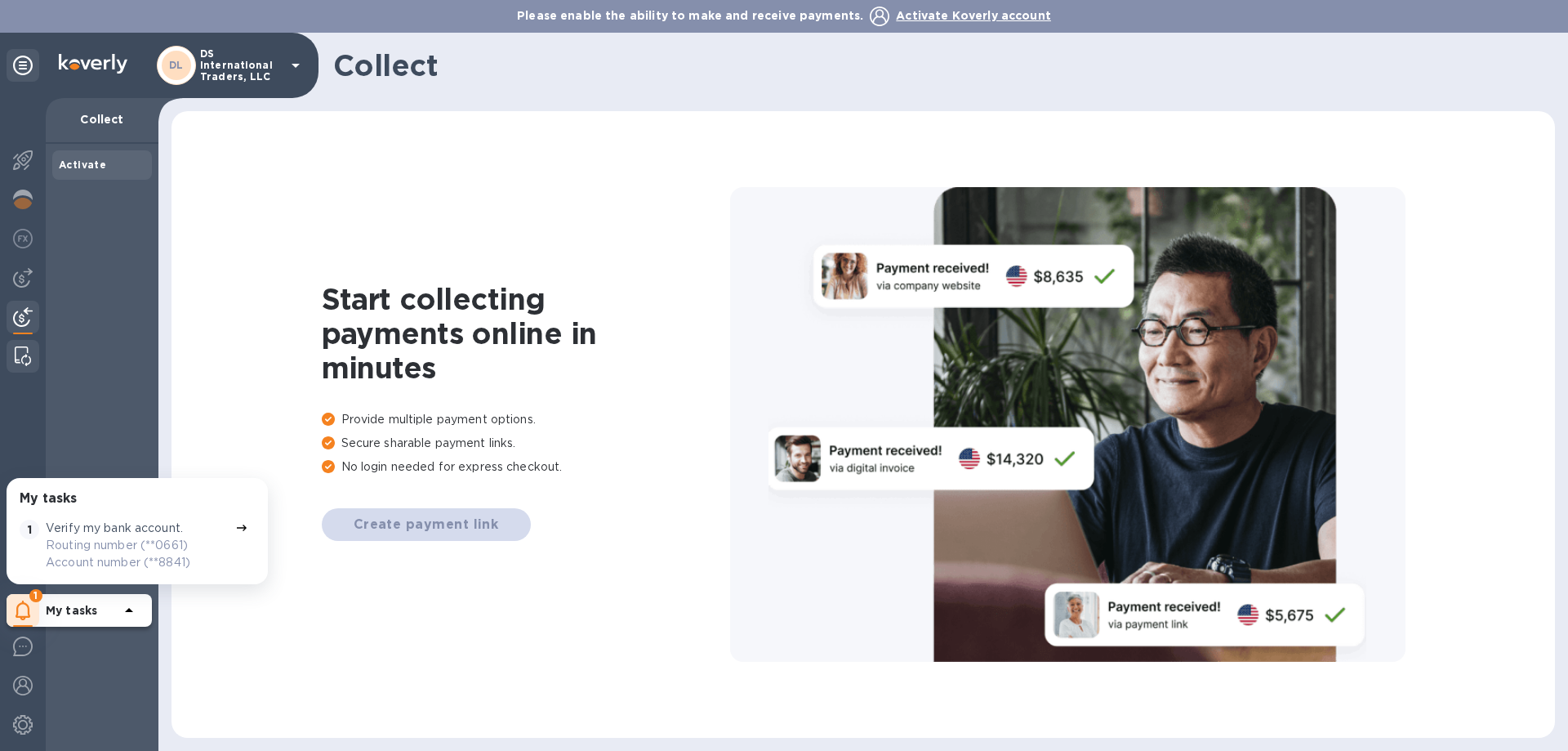 click at bounding box center [23, 356] 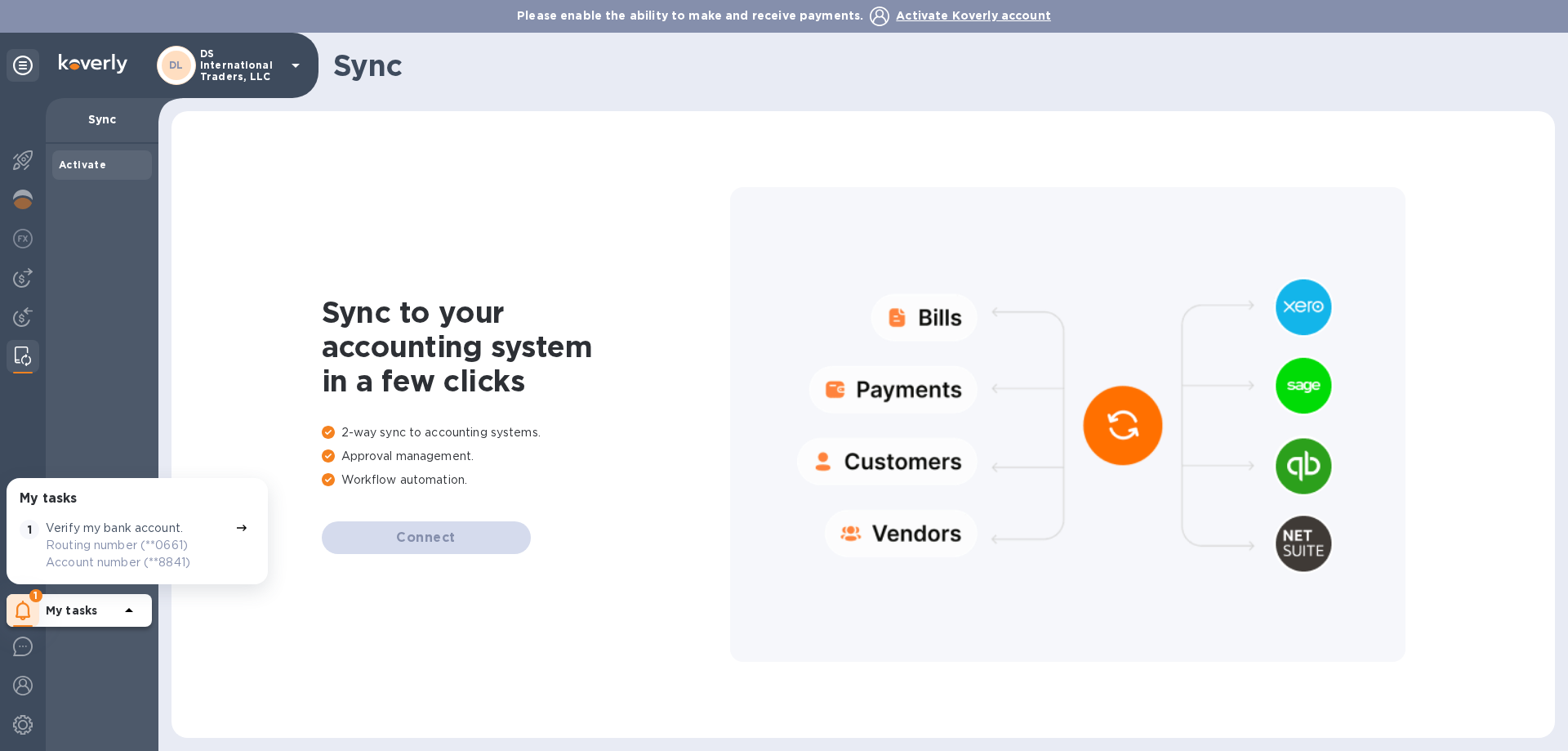 click on "Sync to your  accounting system in a few clicks 2-way sync to accounting systems. Approval management. Workflow automation. Connect" at bounding box center [863, 424] 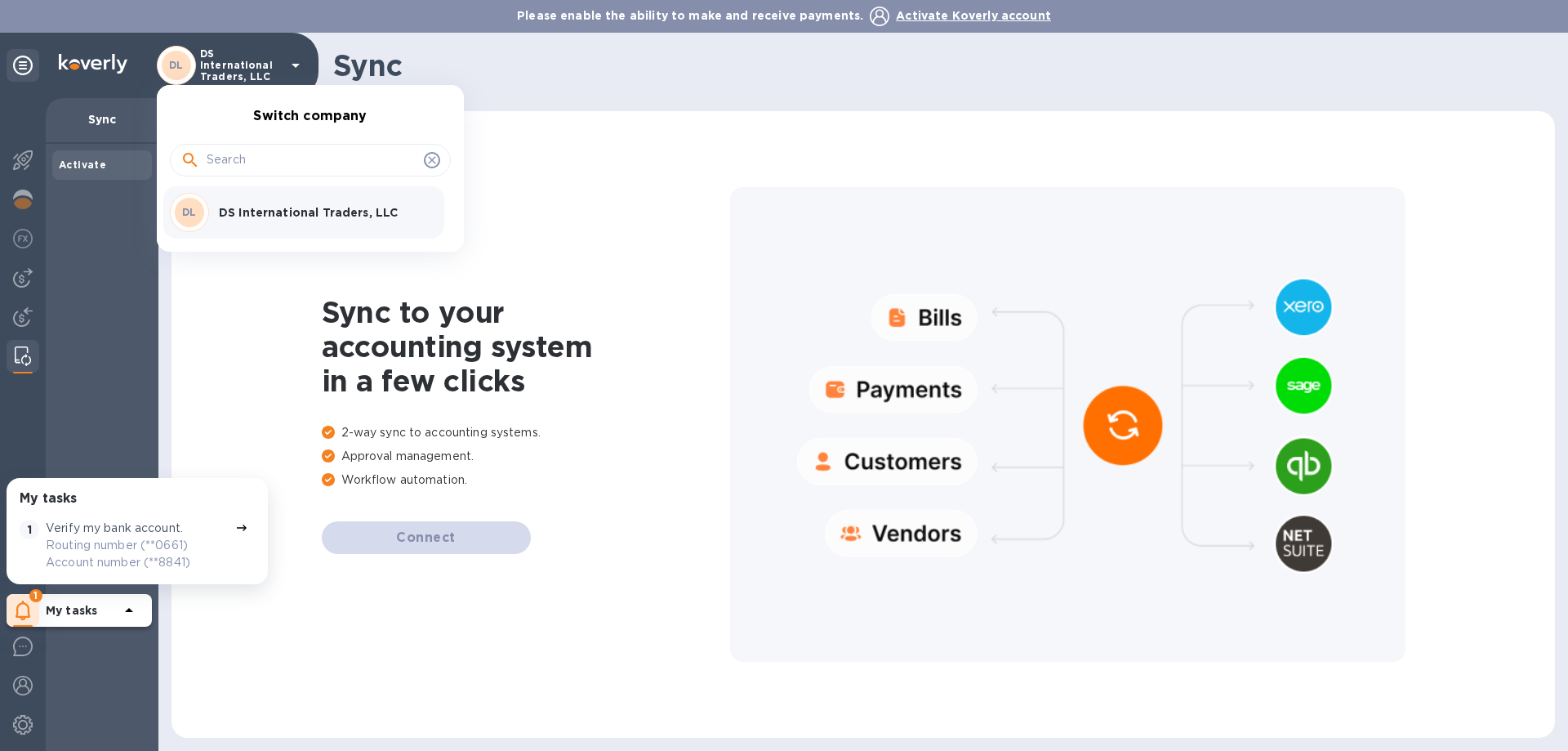 click at bounding box center [784, 375] 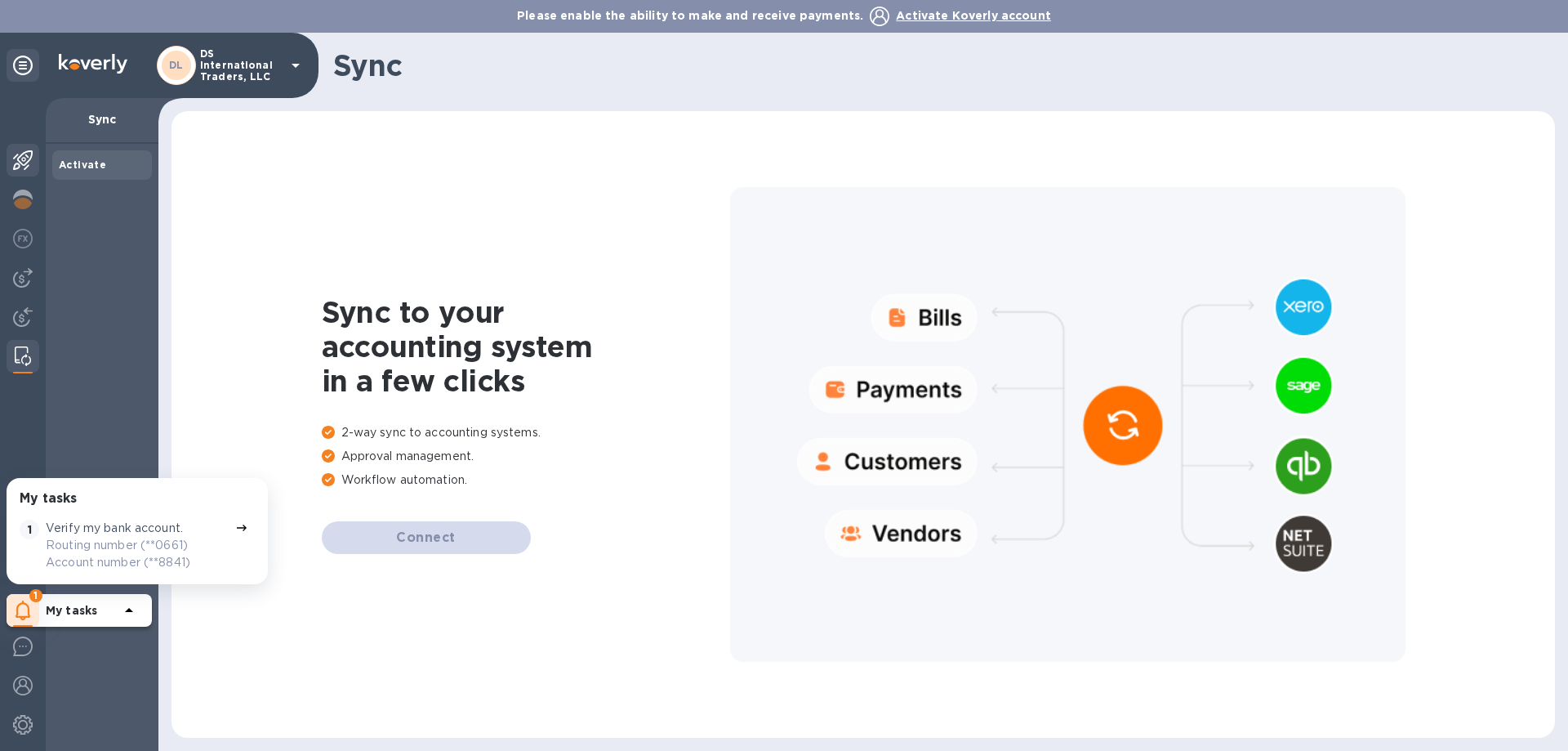 click at bounding box center [23, 160] 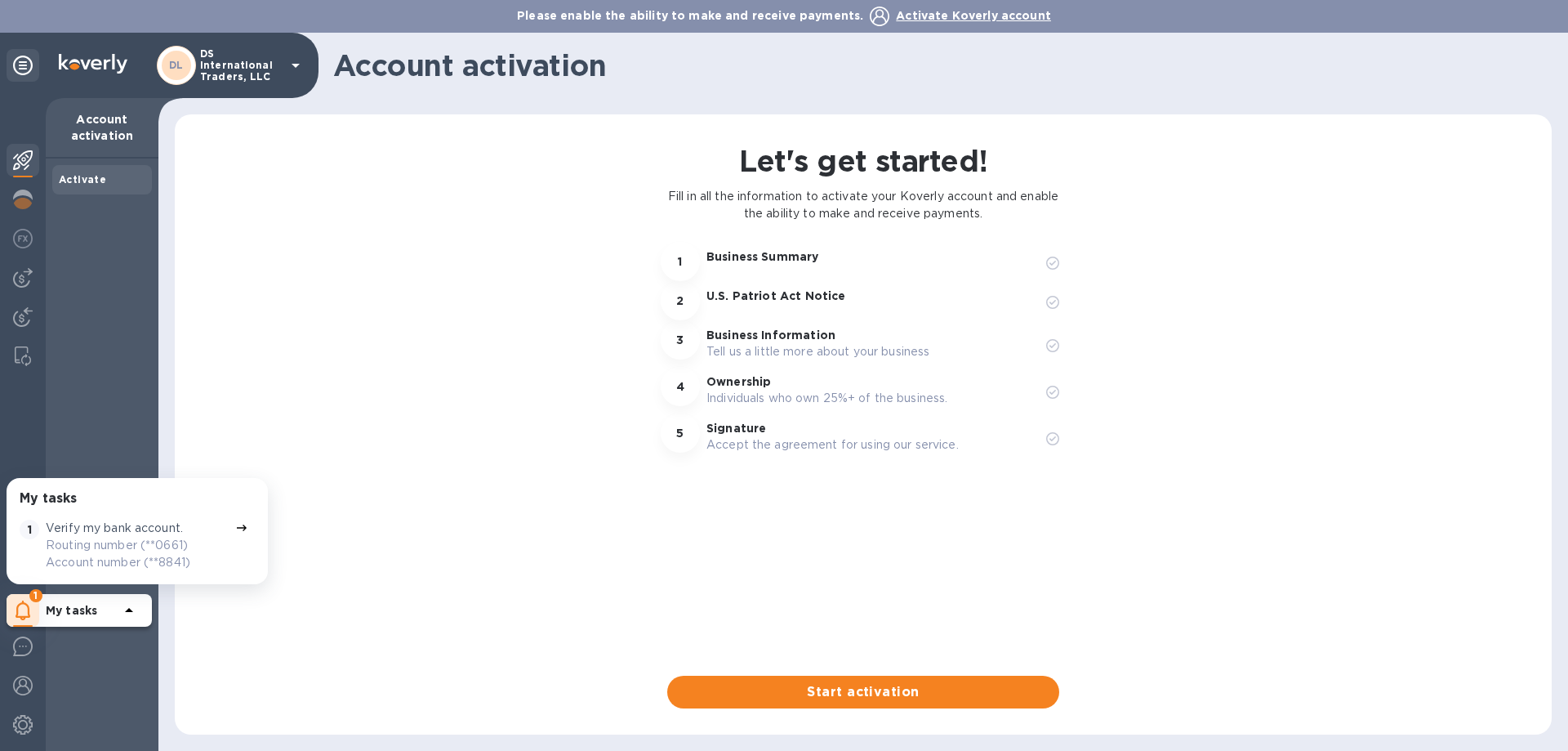 click on "Account activation" at bounding box center [102, 127] 